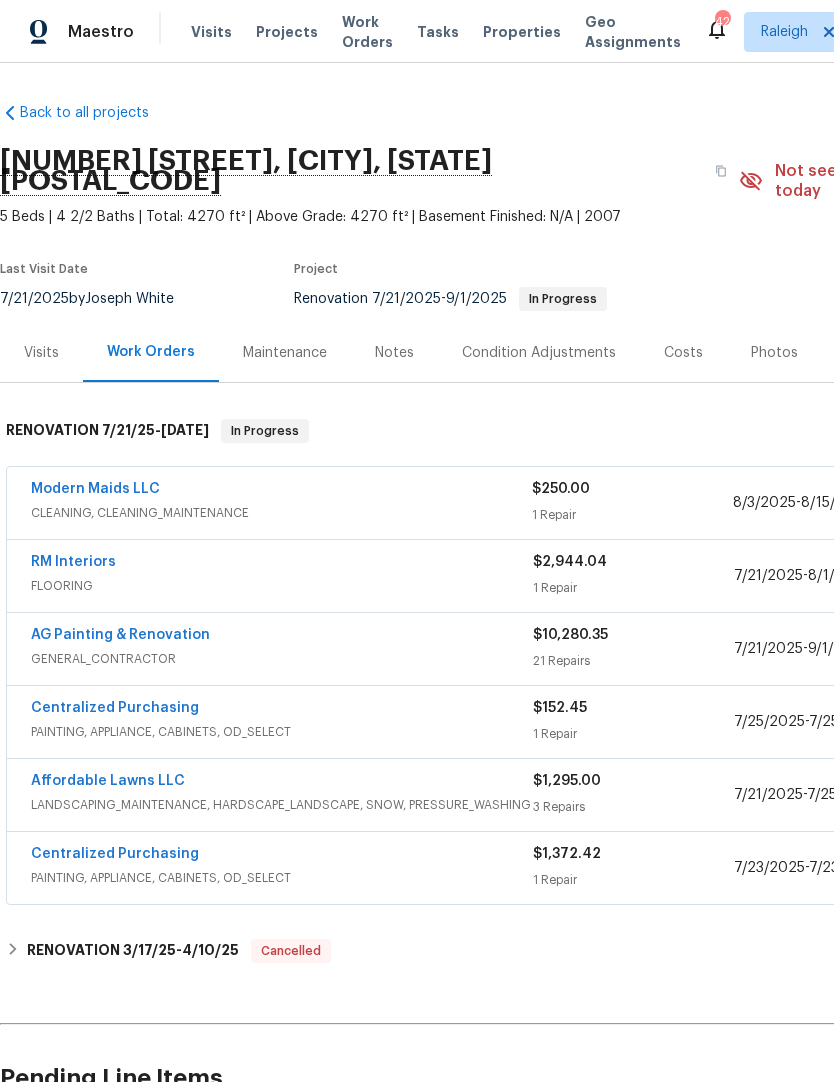 scroll, scrollTop: 0, scrollLeft: 0, axis: both 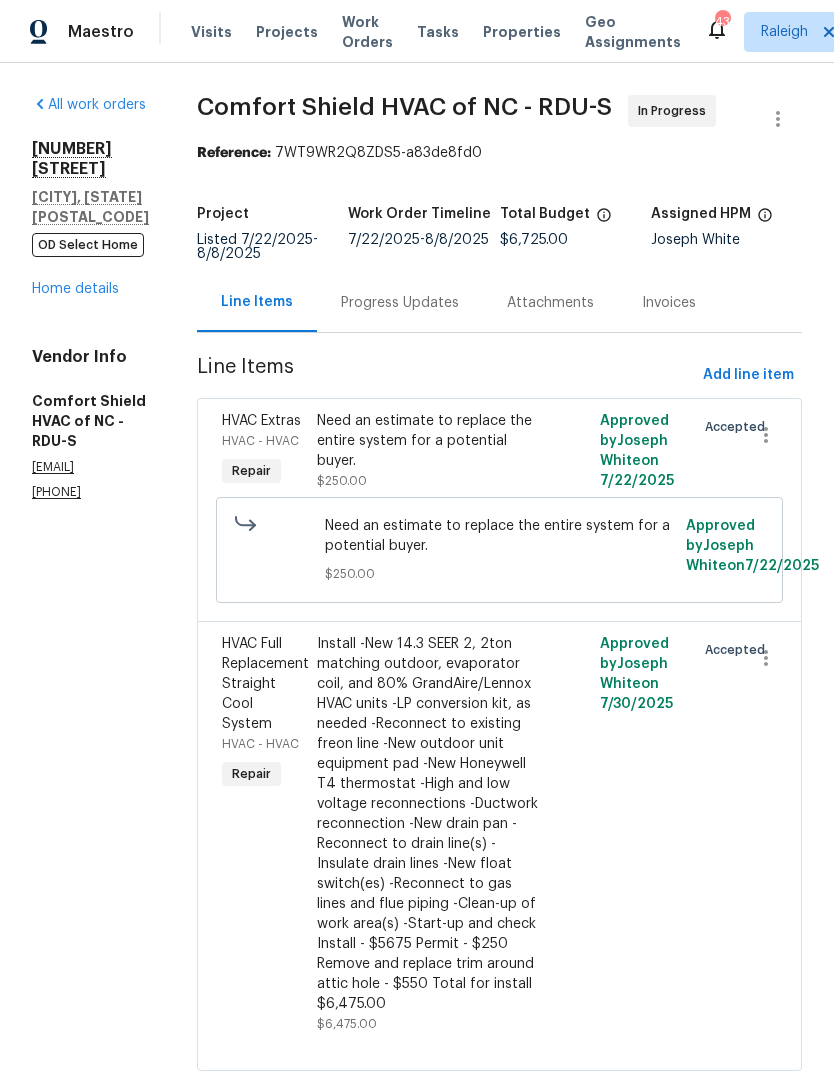 click on "Progress Updates" at bounding box center [400, 303] 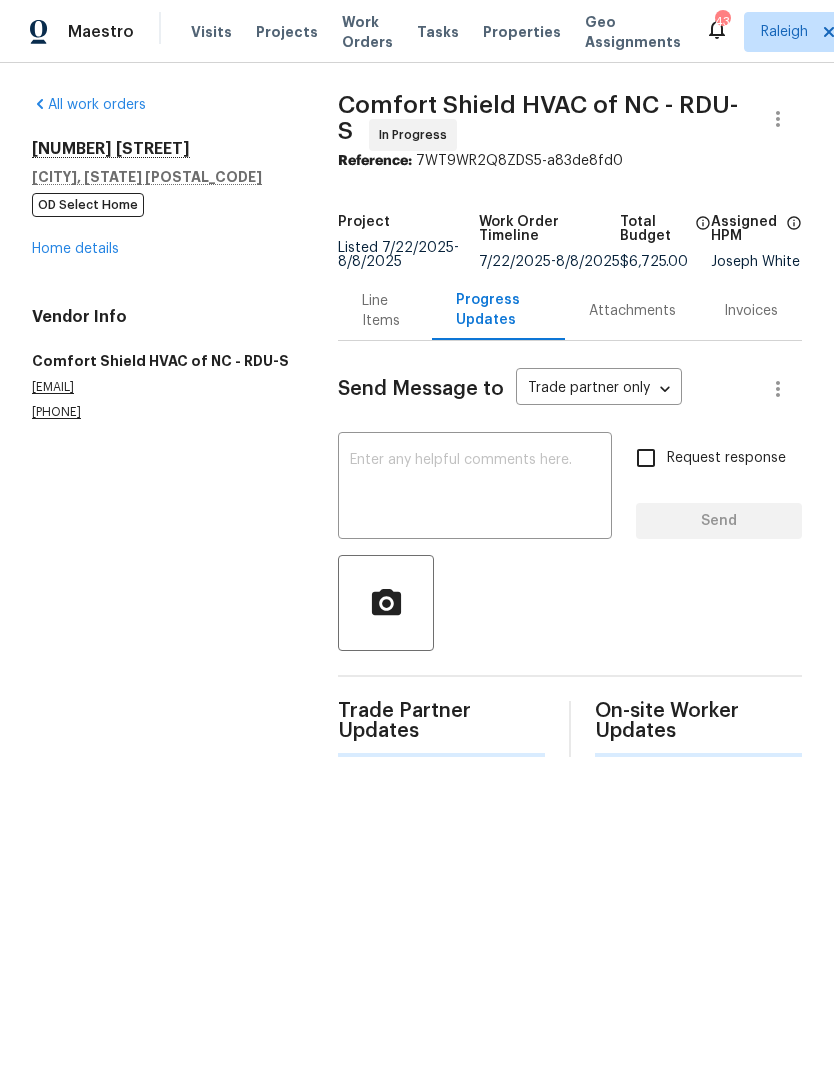 scroll, scrollTop: 0, scrollLeft: 0, axis: both 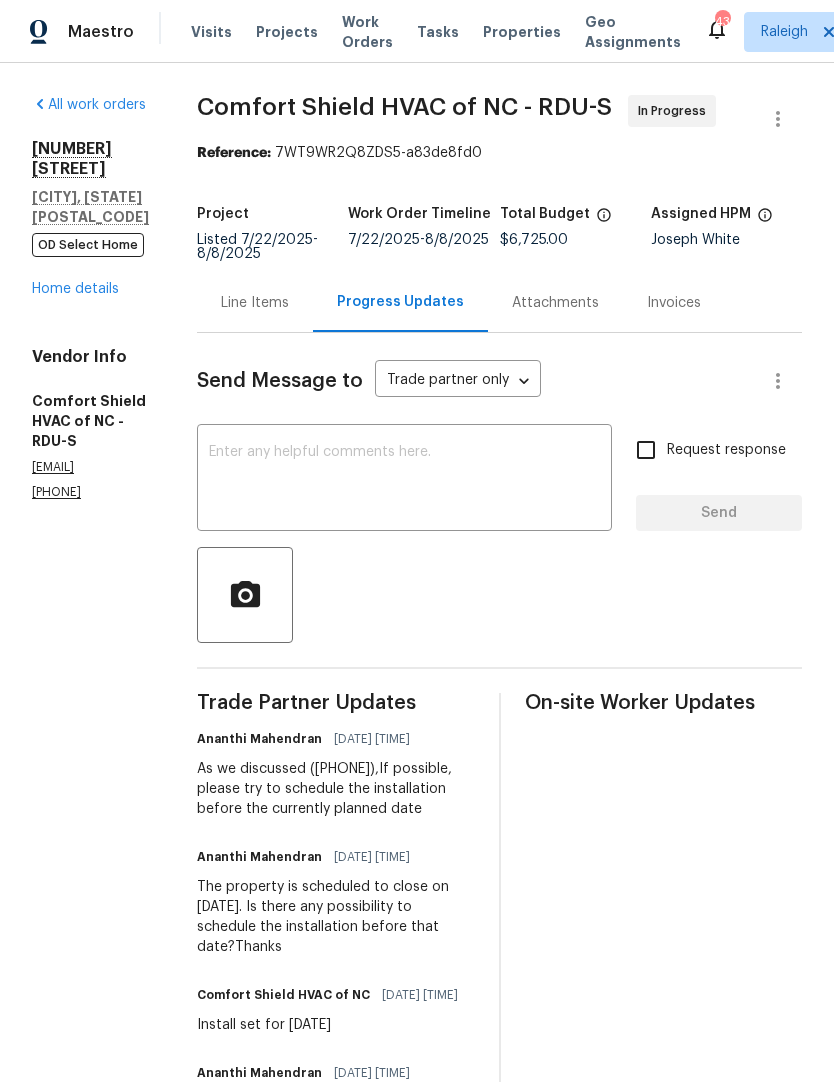 click at bounding box center (404, 480) 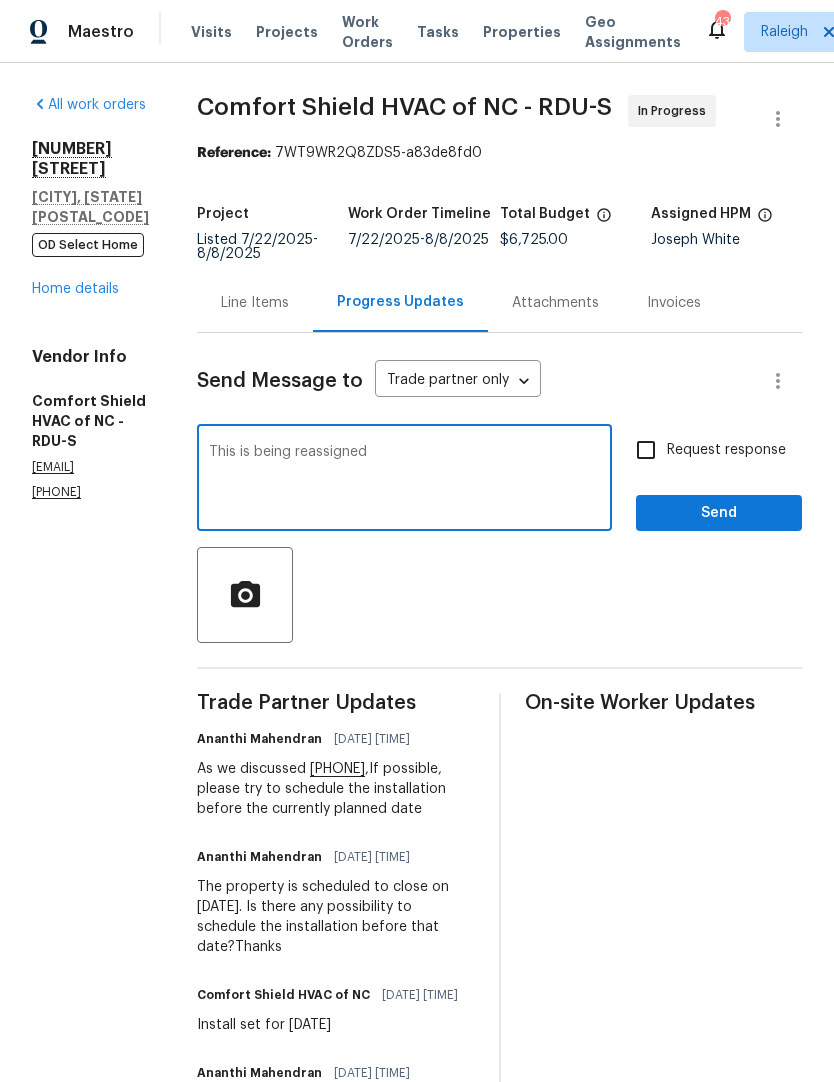 type on "This is being reassigned" 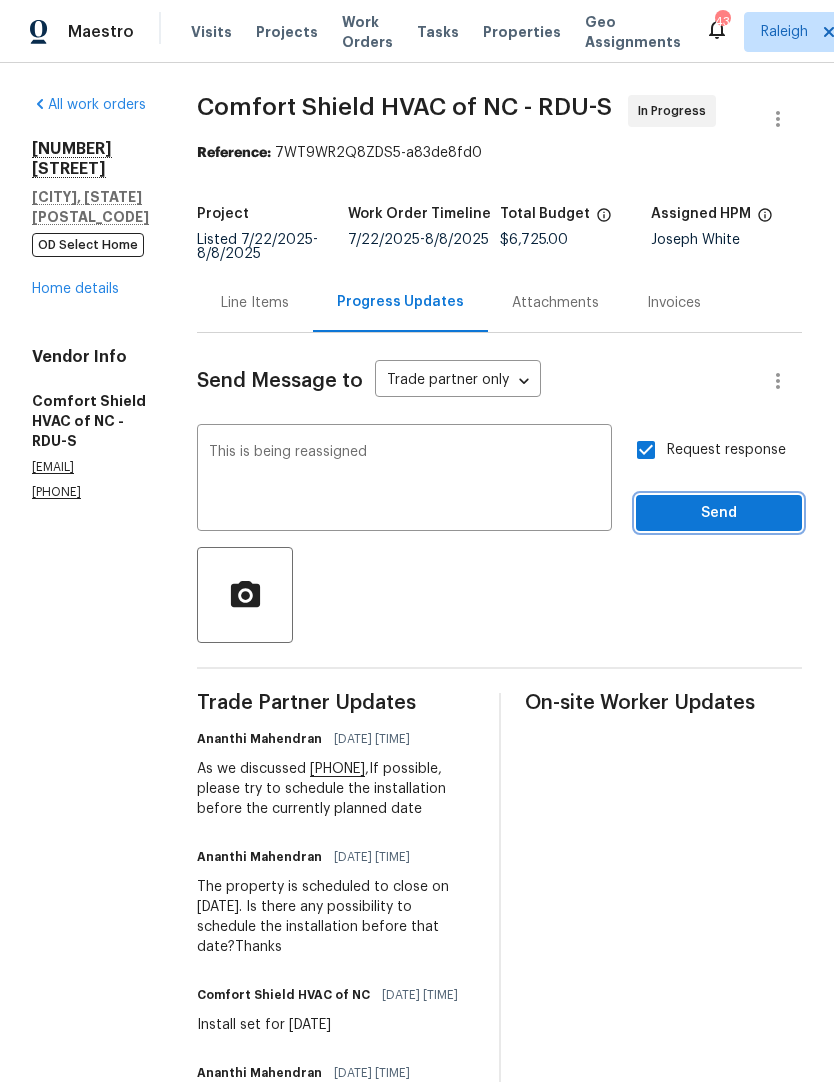 click on "Send" at bounding box center [719, 513] 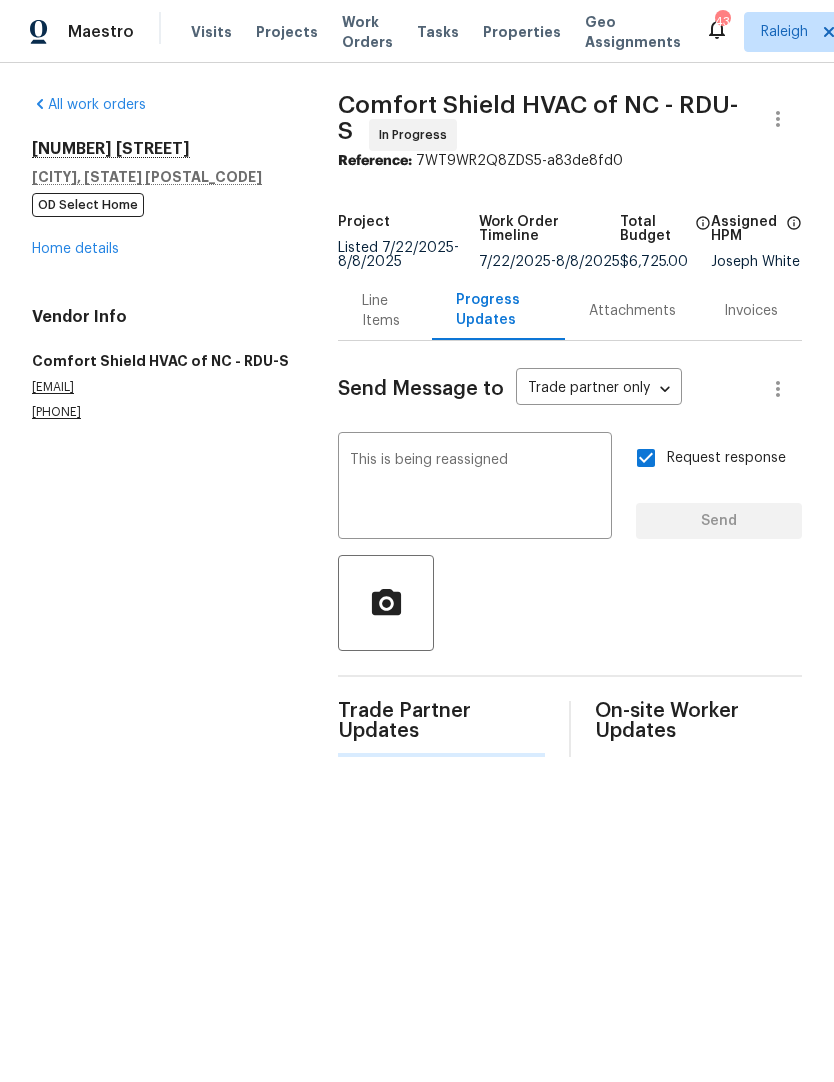 type 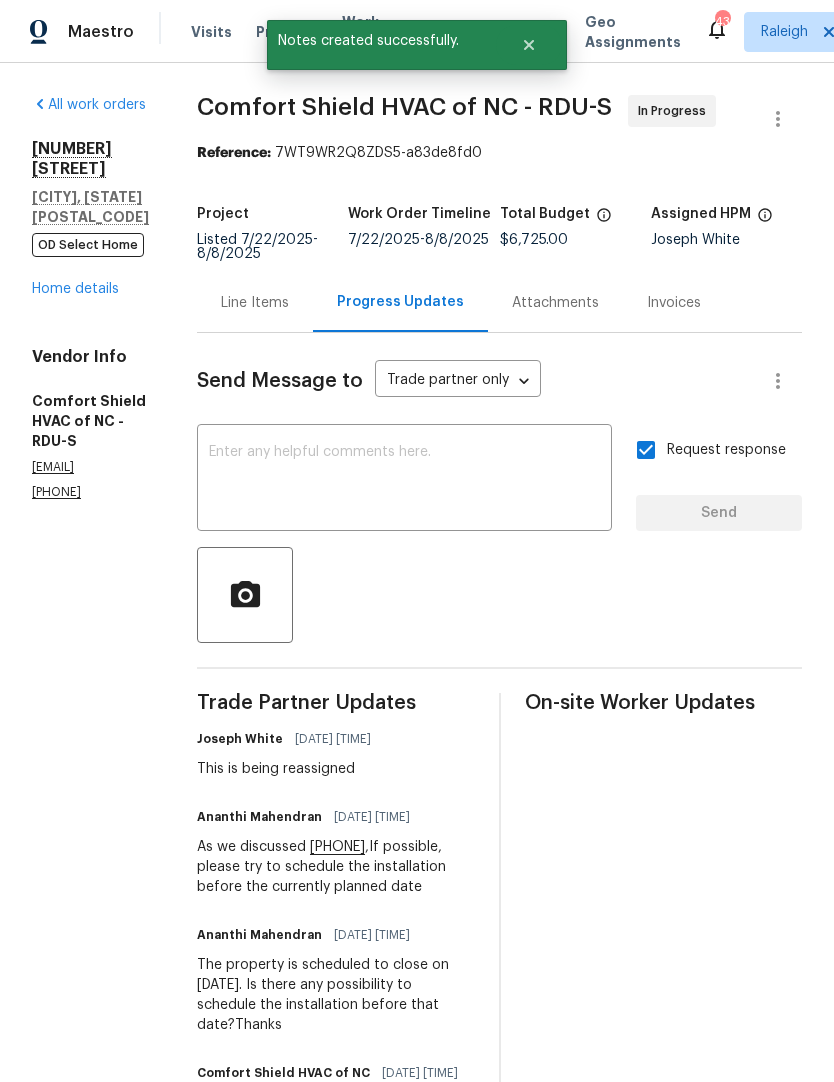 click on "Home details" at bounding box center (75, 289) 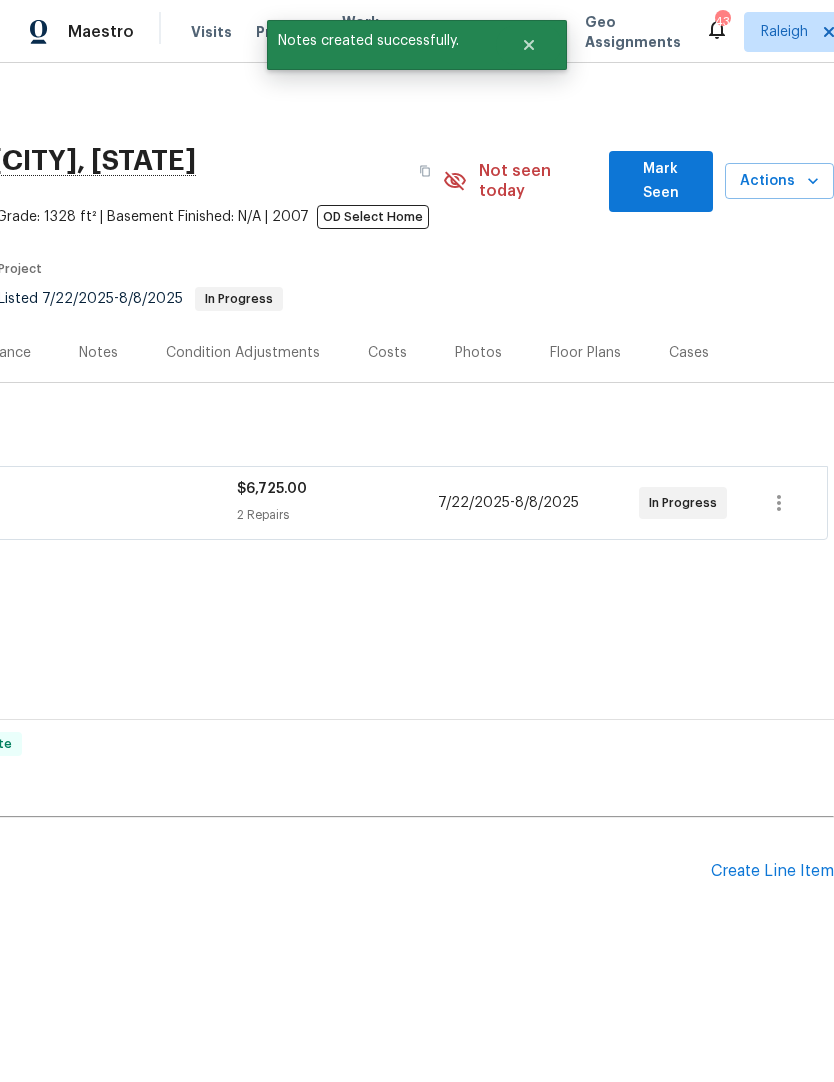 scroll, scrollTop: 0, scrollLeft: 296, axis: horizontal 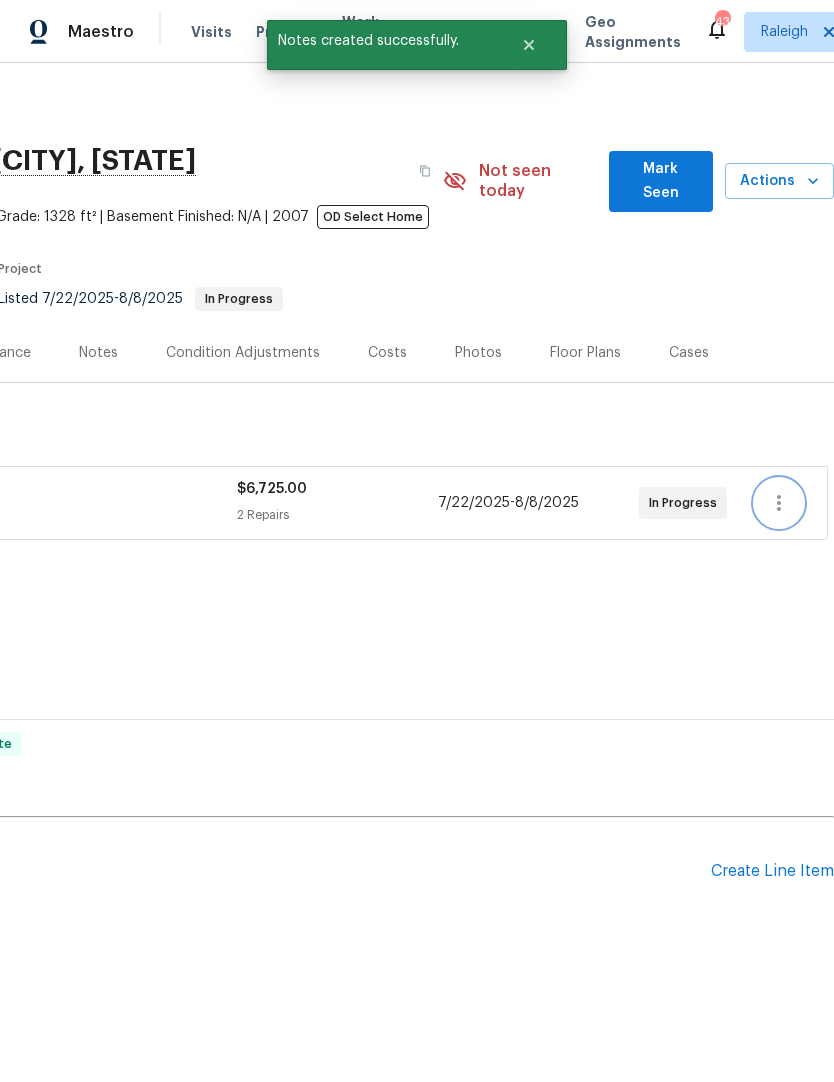 click 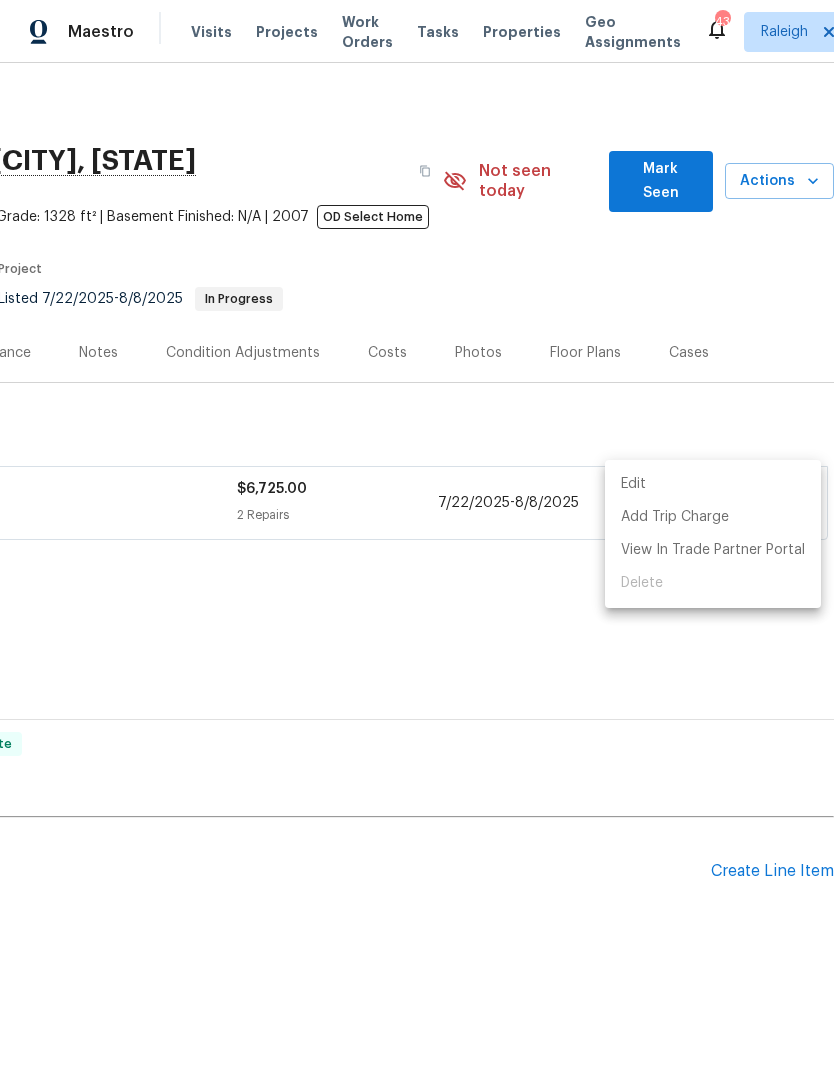 click on "Edit" at bounding box center [713, 484] 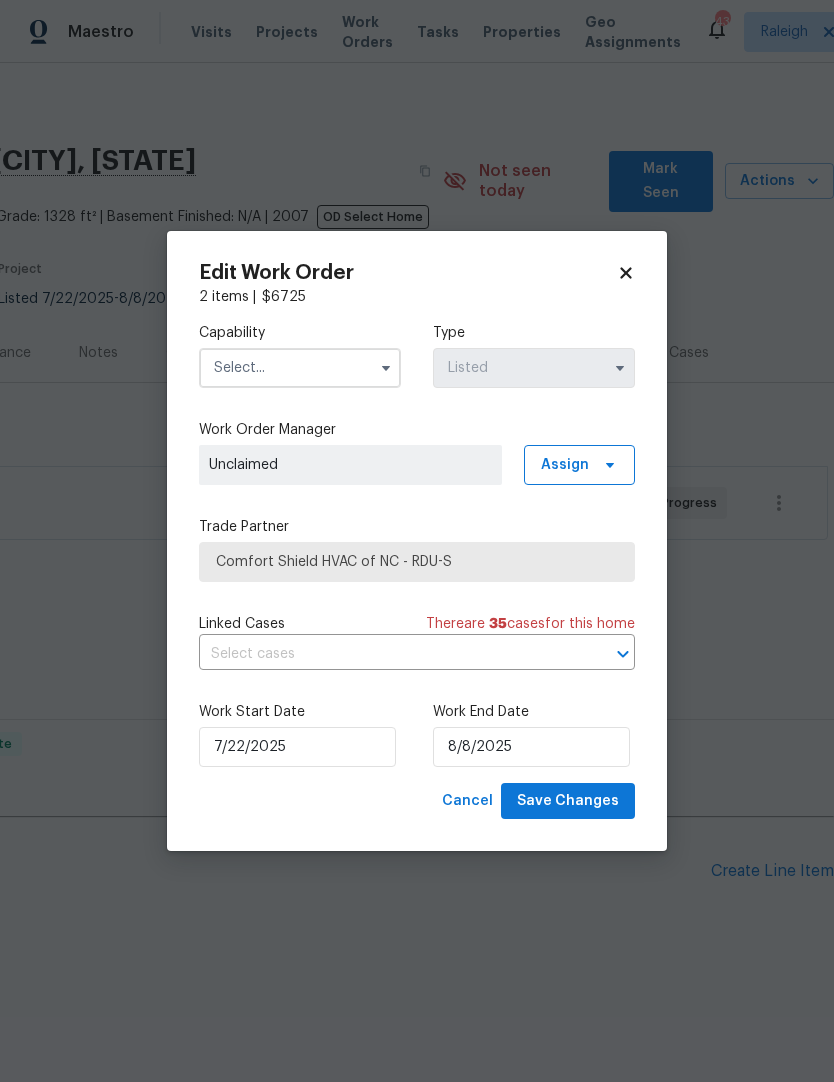 click at bounding box center (300, 368) 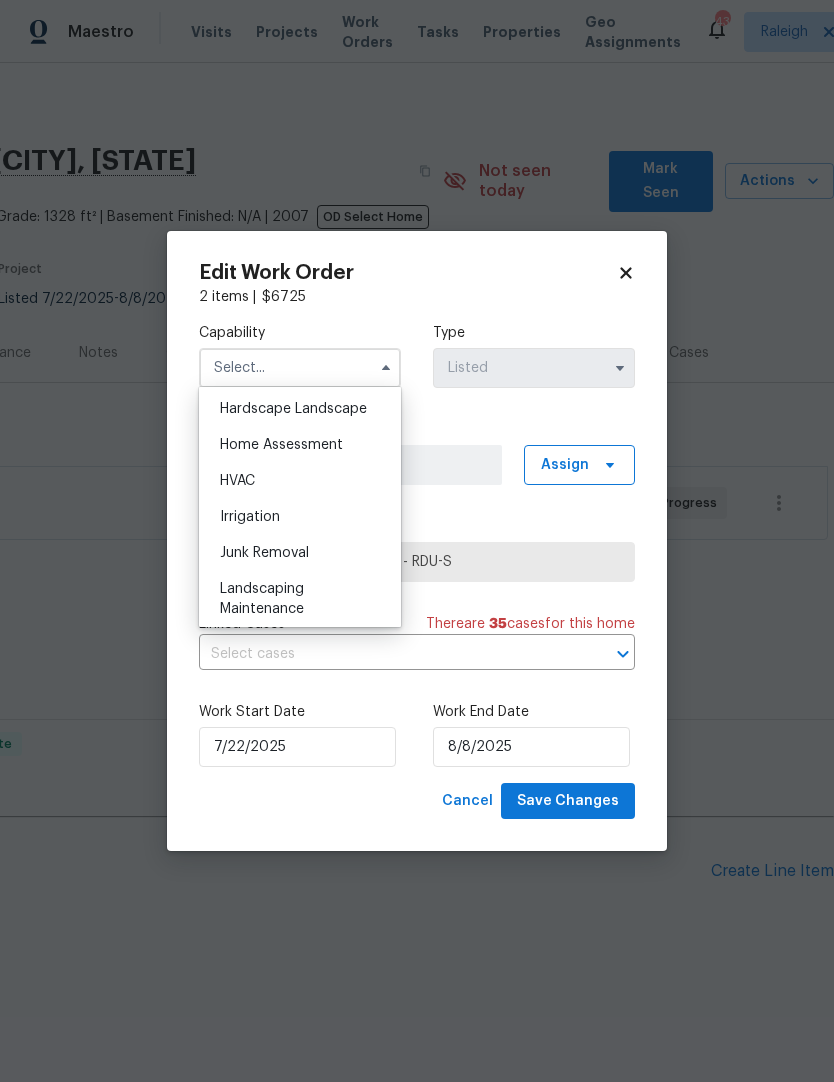 scroll, scrollTop: 1136, scrollLeft: 0, axis: vertical 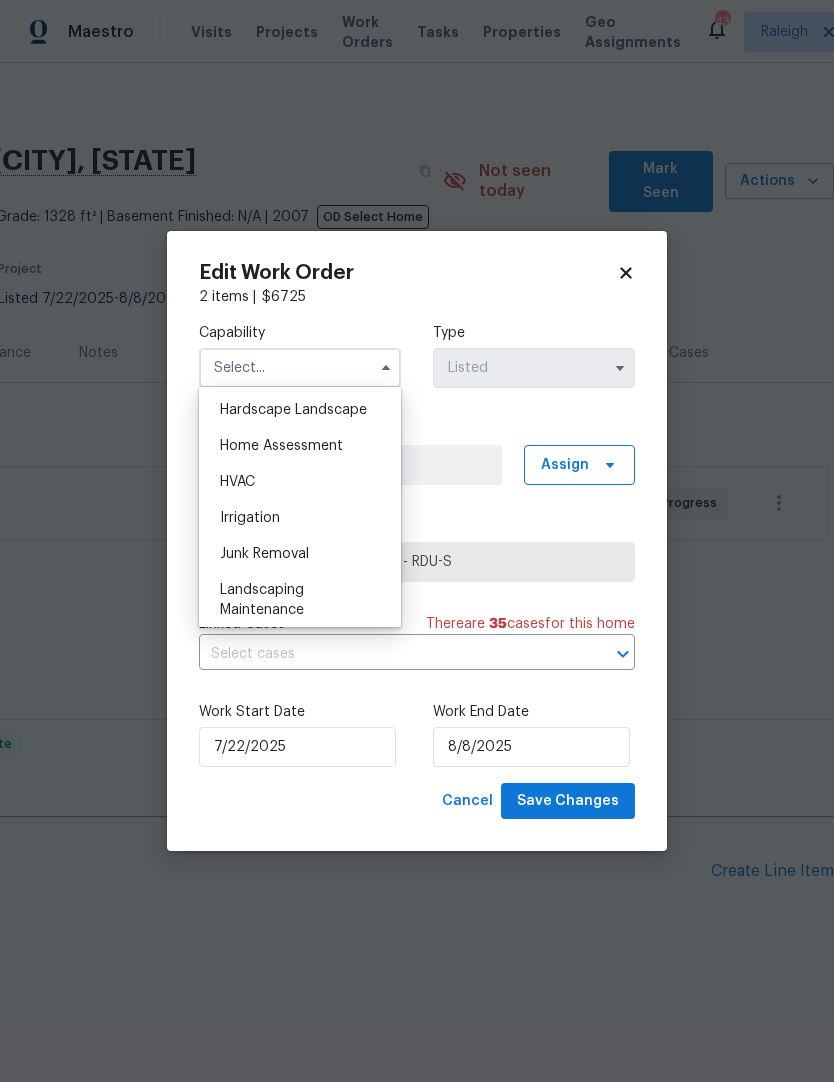click on "HVAC" at bounding box center (300, 482) 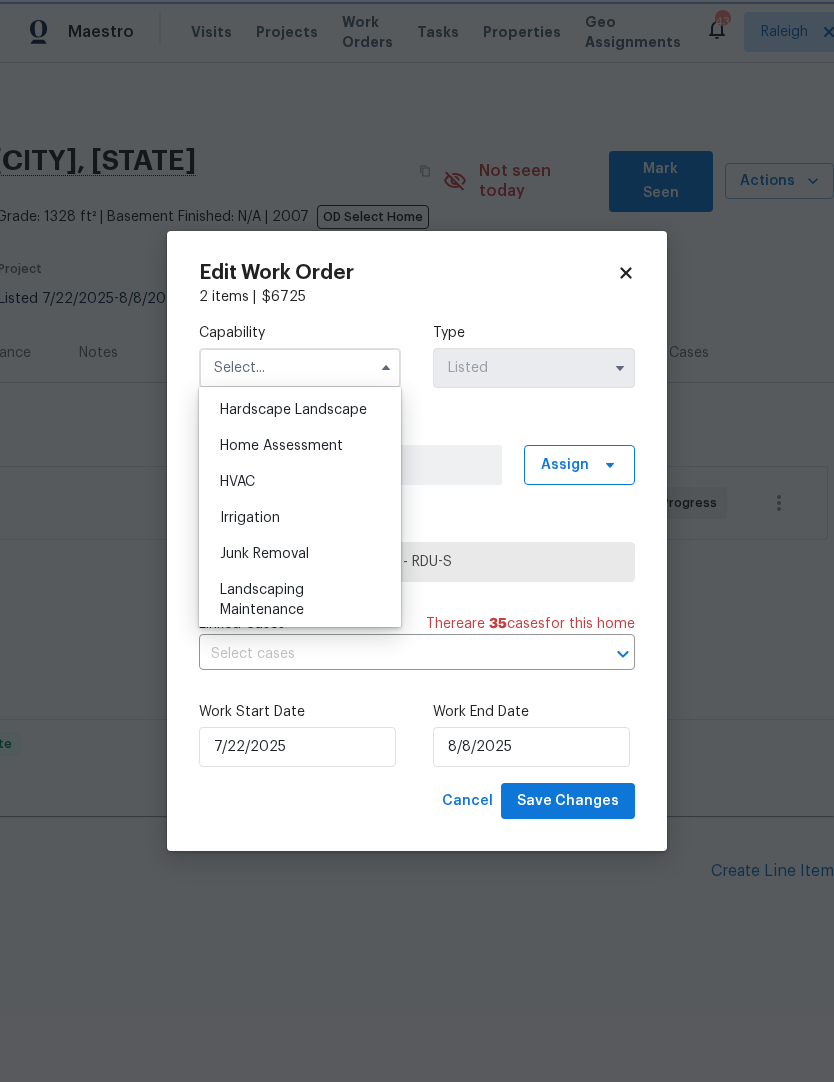 type on "HVAC" 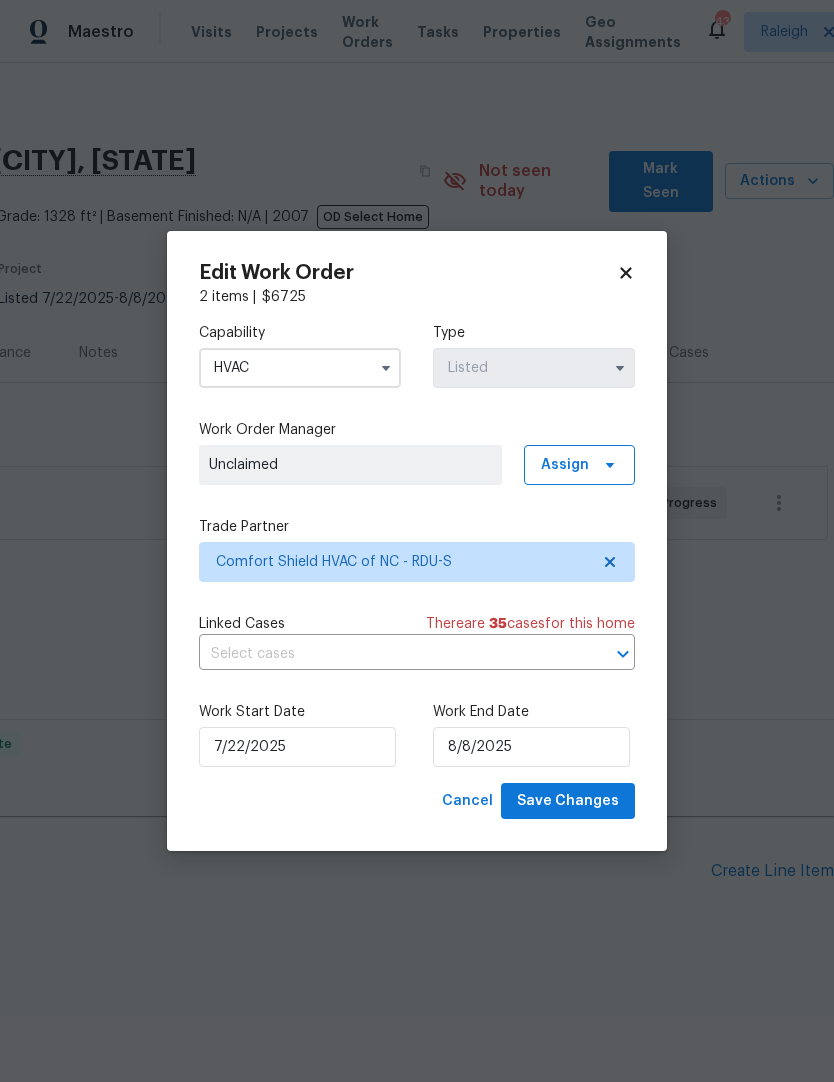 click on "Unclaimed" at bounding box center [350, 465] 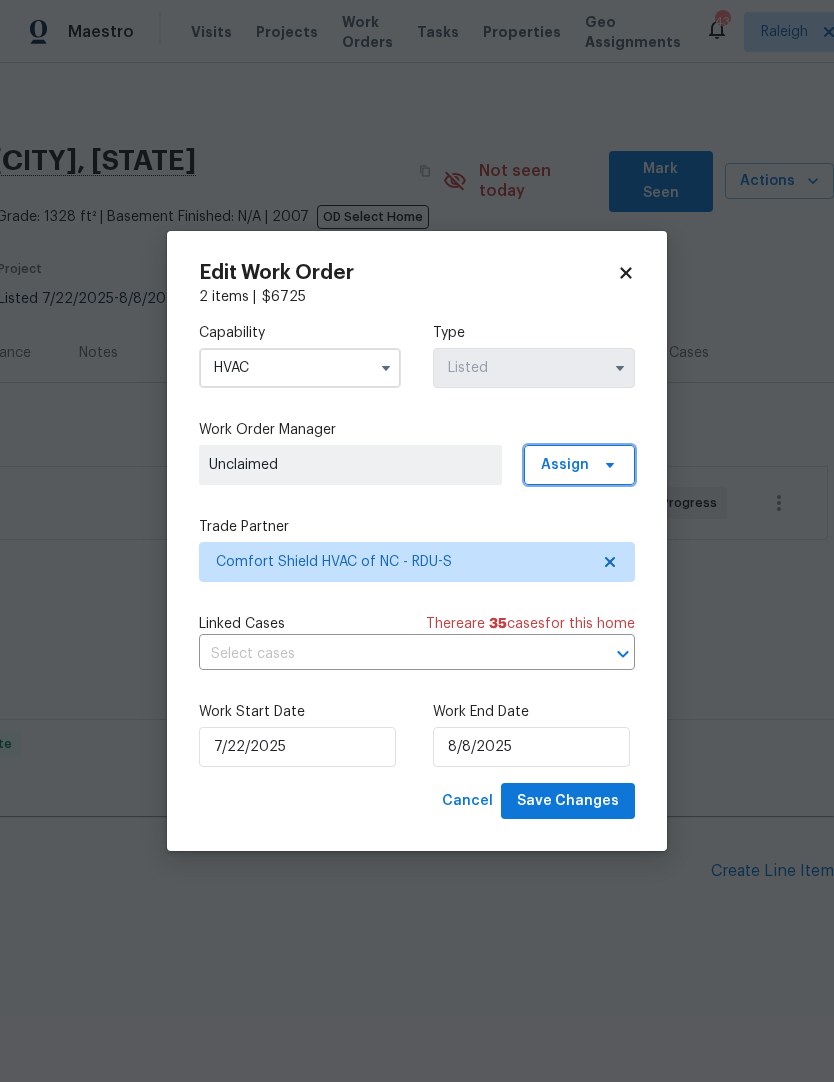 click 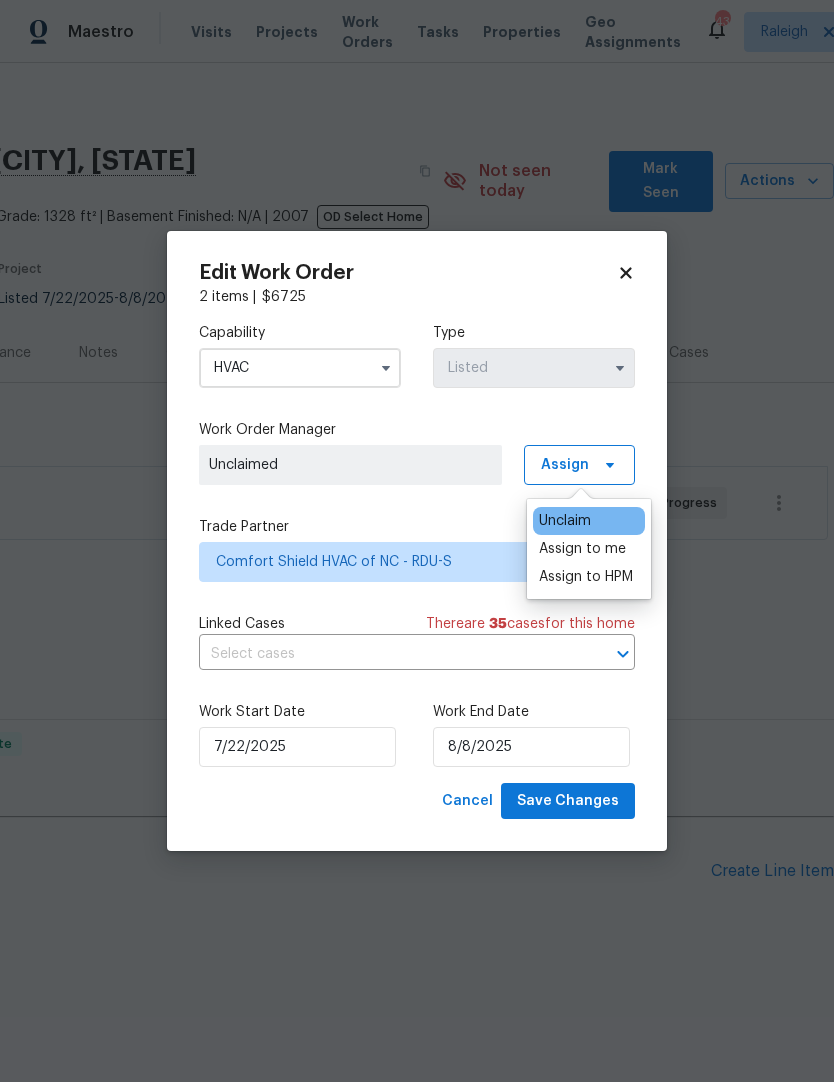 click on "Assign to me" at bounding box center [582, 549] 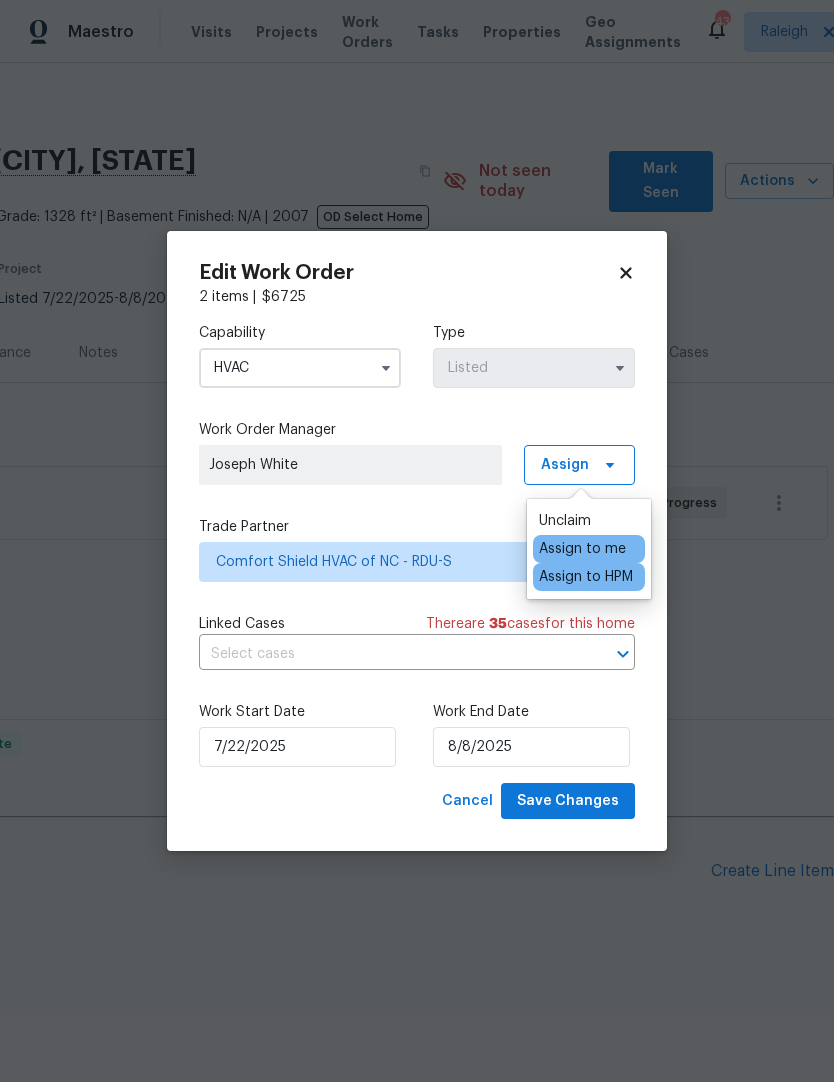 click on "Capability   HVAC Type   Listed Work Order Manager   Joseph White Assign Trade Partner   Comfort Shield HVAC of NC - RDU-S Linked Cases There  are   35  case s  for this home   ​ Work Start Date   7/22/2025 Work End Date   8/8/2025" at bounding box center [417, 545] 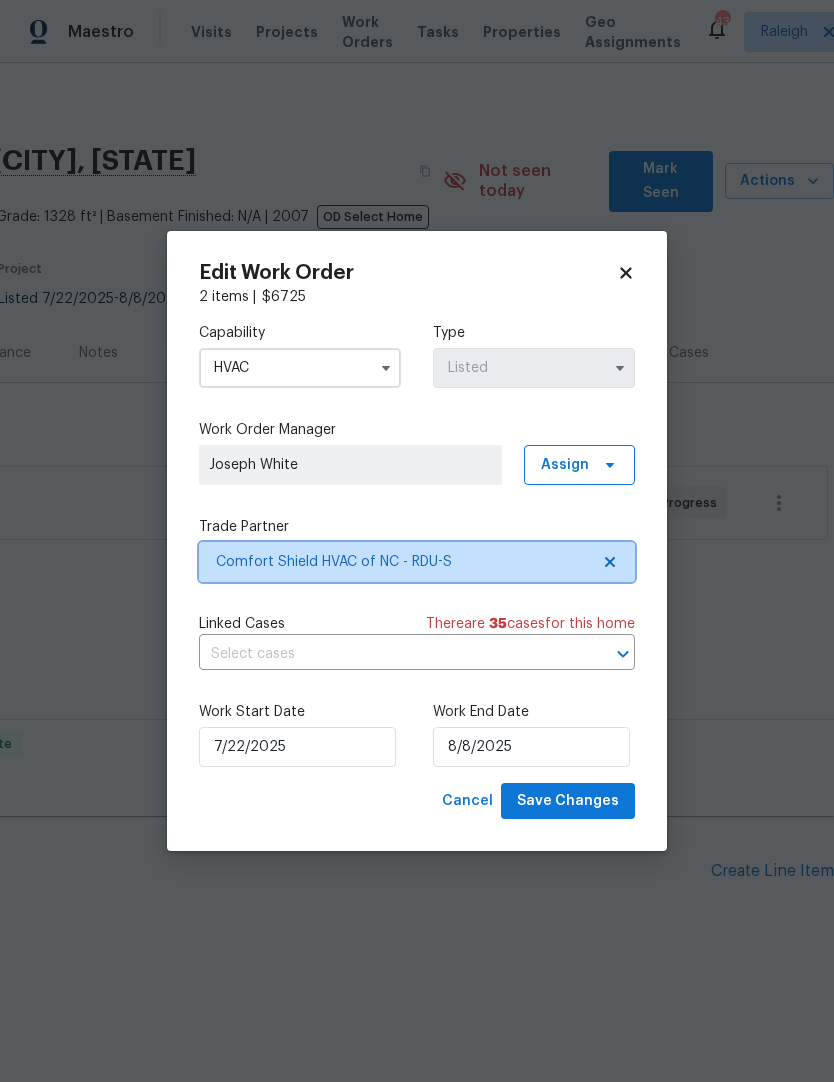 click 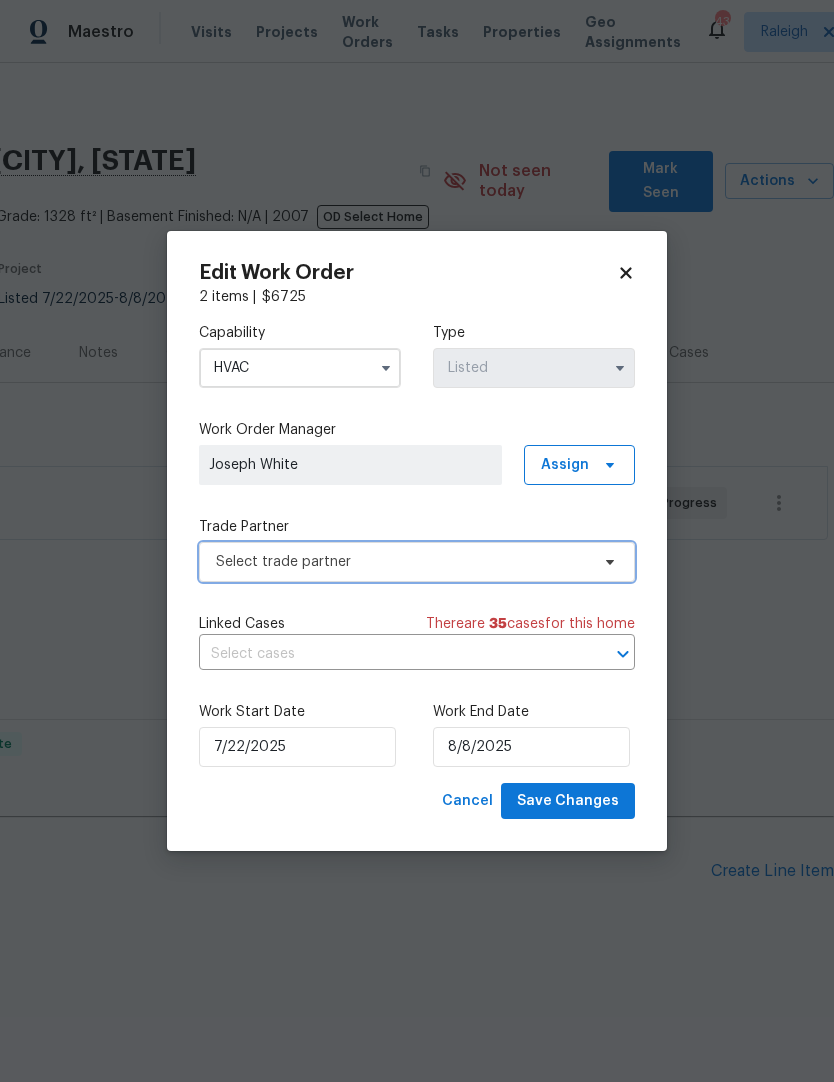 click on "Select trade partner" at bounding box center [402, 562] 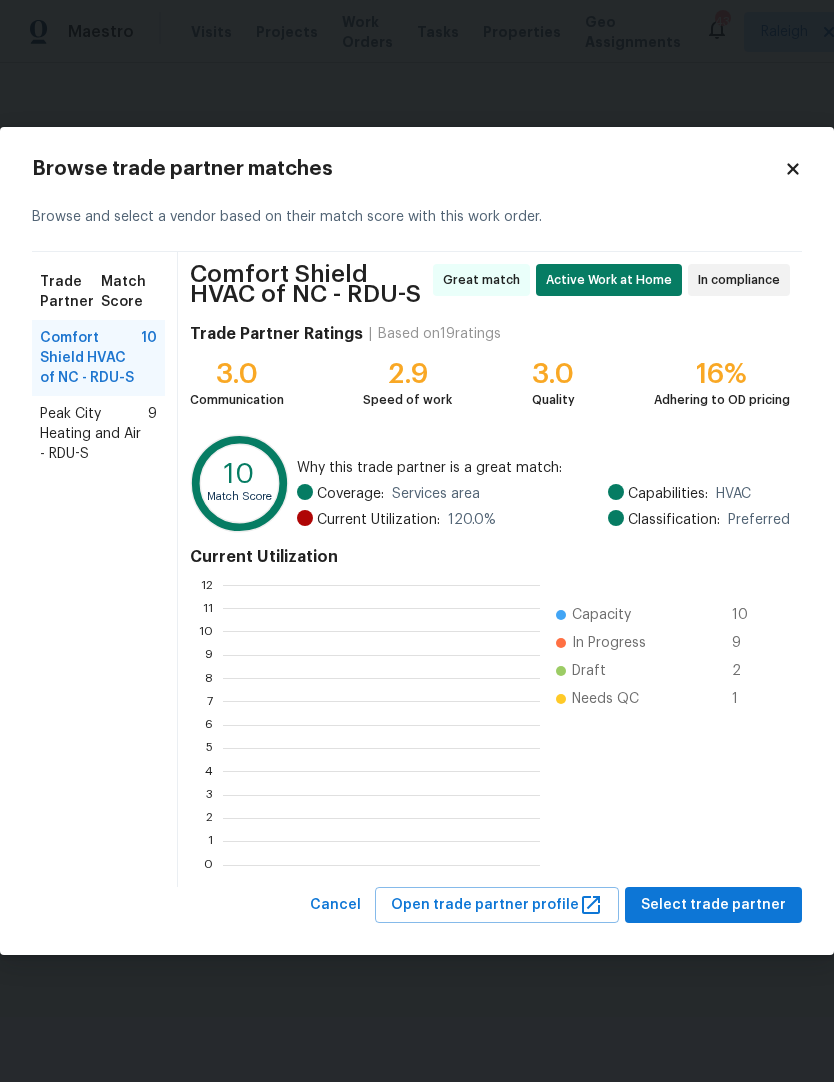 scroll, scrollTop: 280, scrollLeft: 317, axis: both 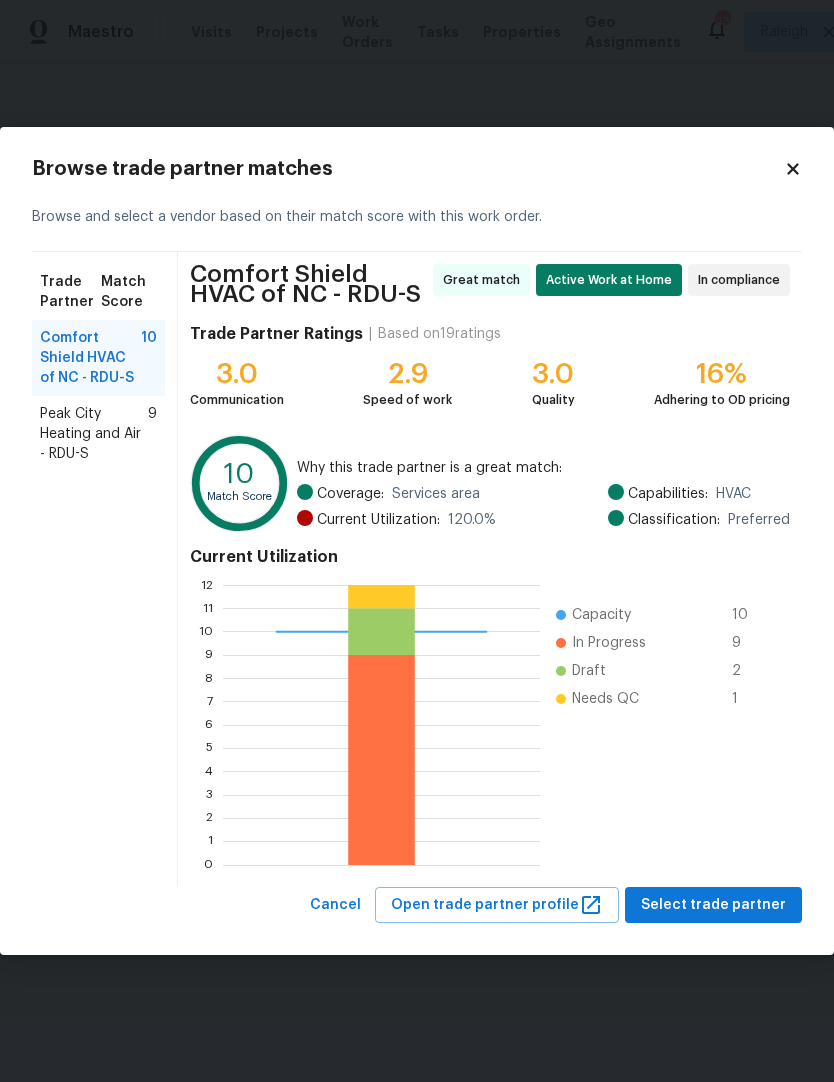 click on "Peak City Heating and Air - RDU-S" at bounding box center [94, 434] 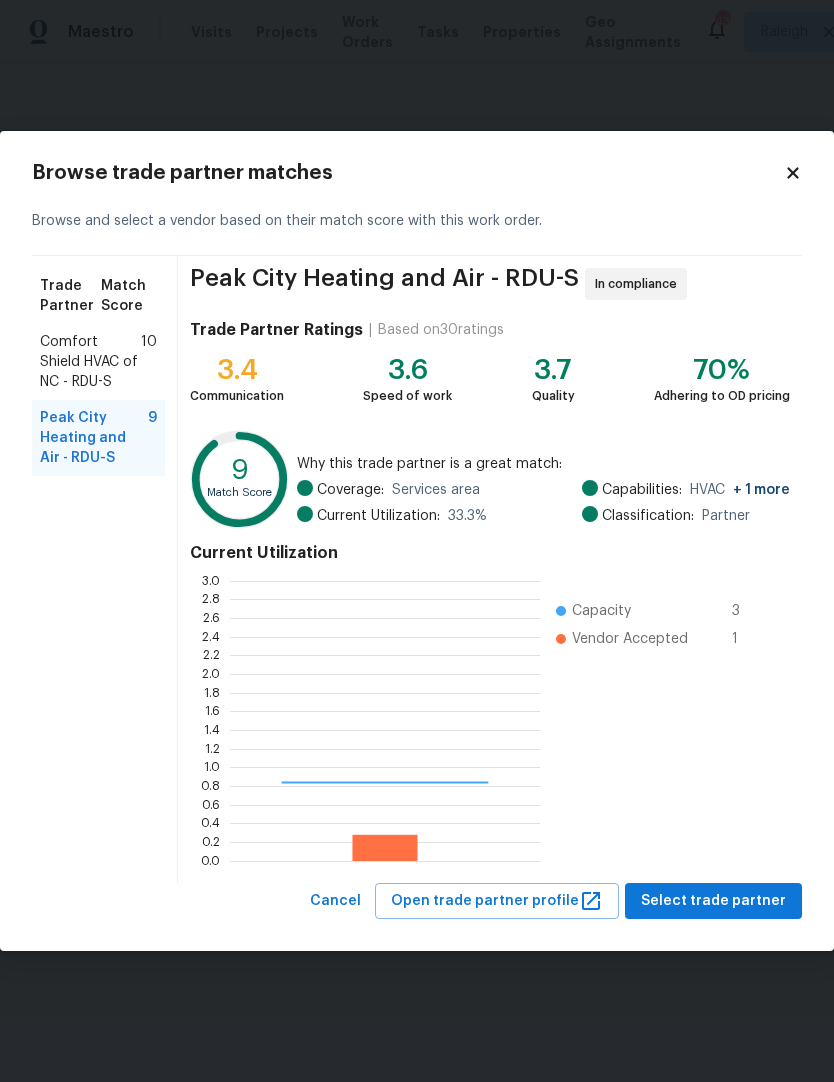 scroll, scrollTop: 2, scrollLeft: 2, axis: both 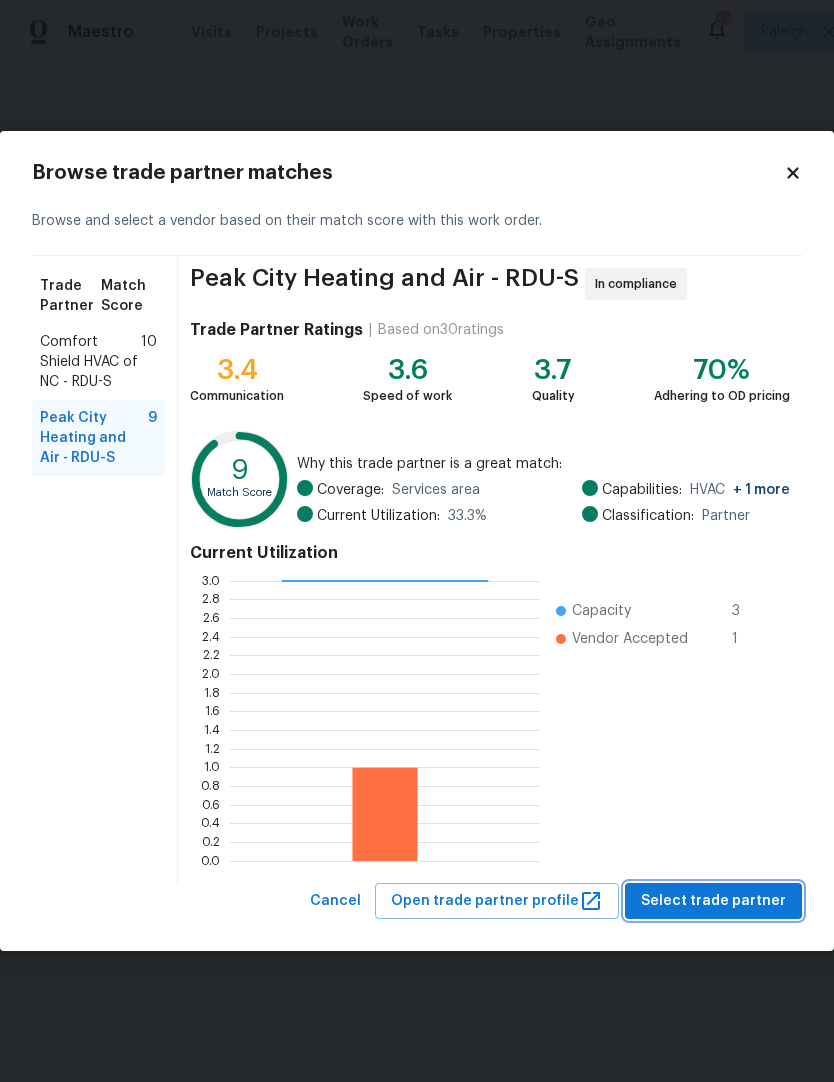 click on "Select trade partner" at bounding box center (713, 901) 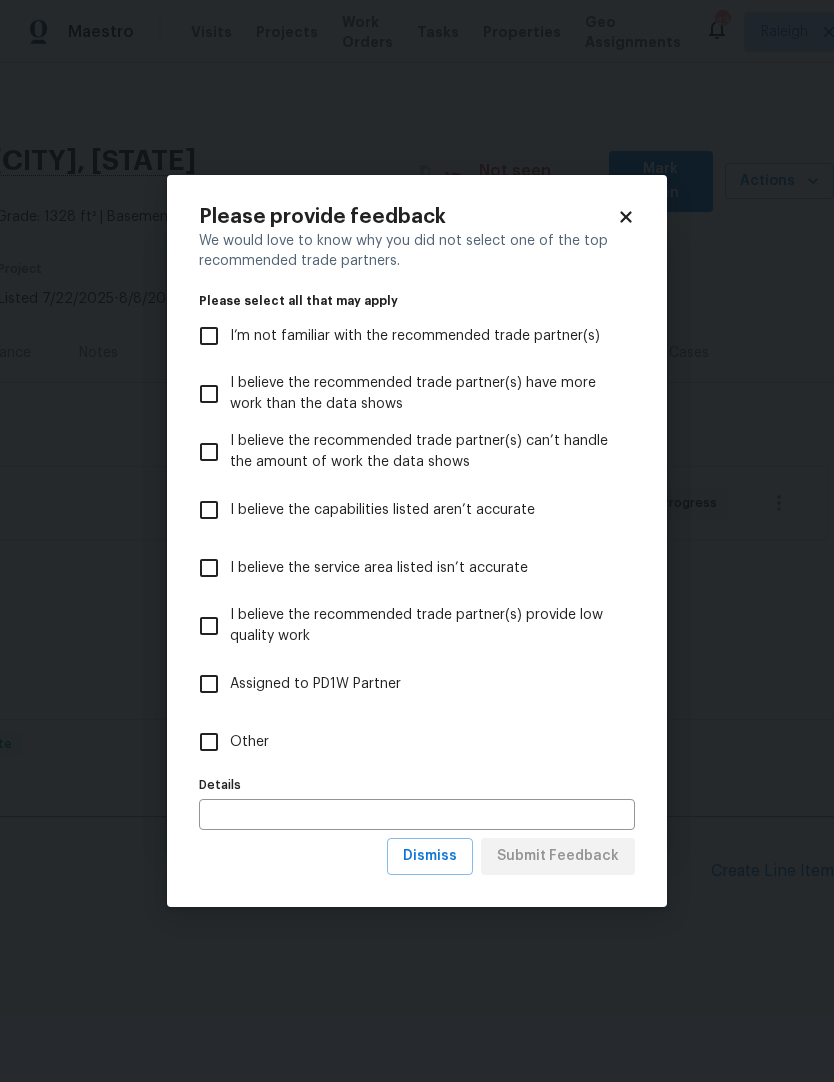 click on "I believe the recommended trade partner(s) provide low quality work" at bounding box center (424, 626) 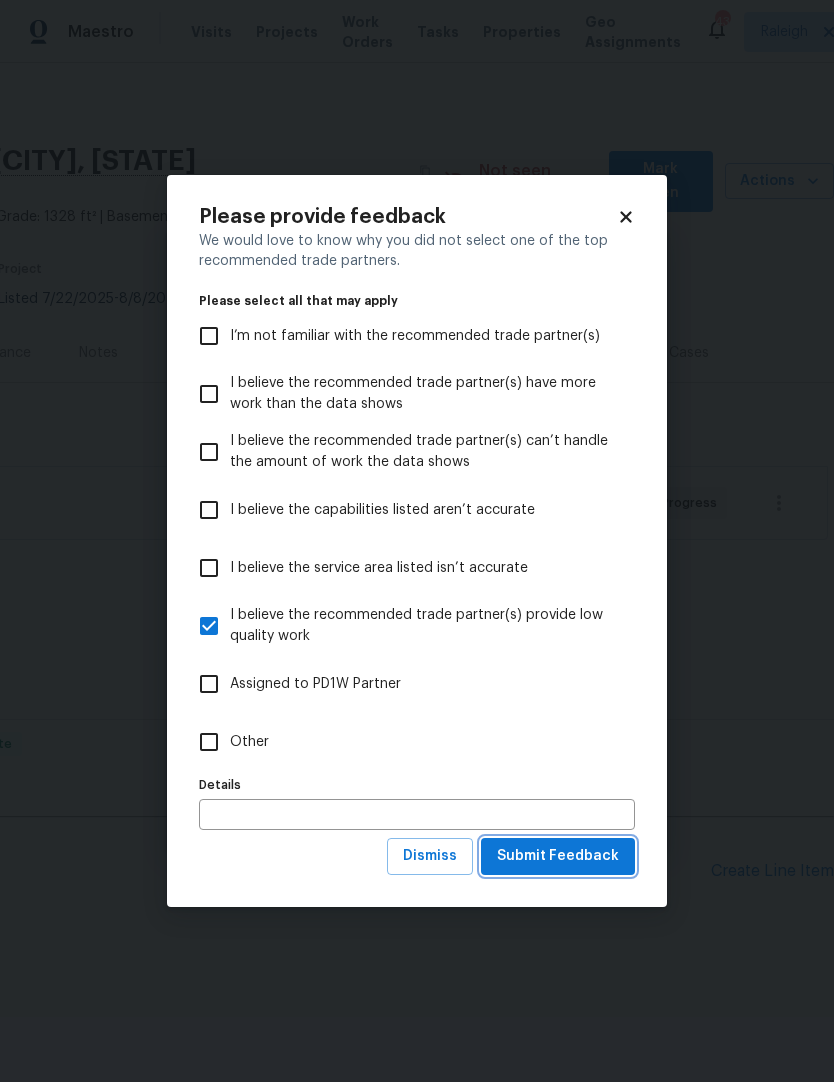 click on "Submit Feedback" at bounding box center (558, 856) 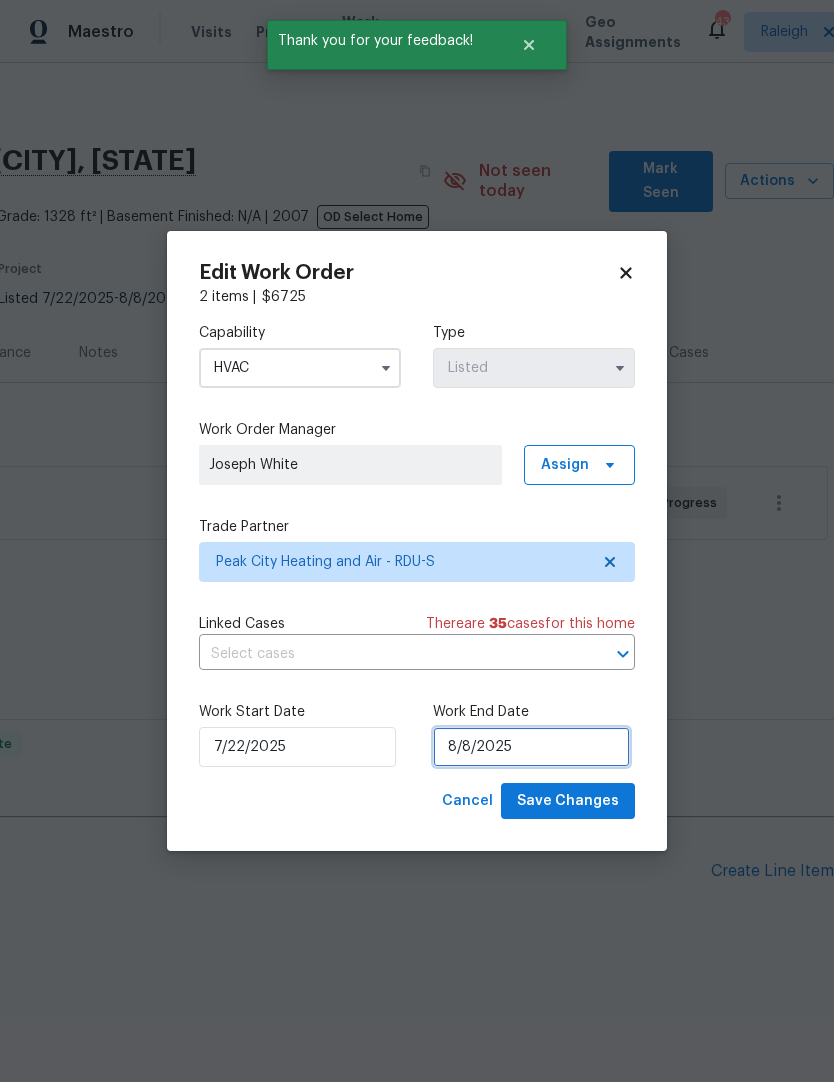 click on "8/8/2025" at bounding box center [531, 747] 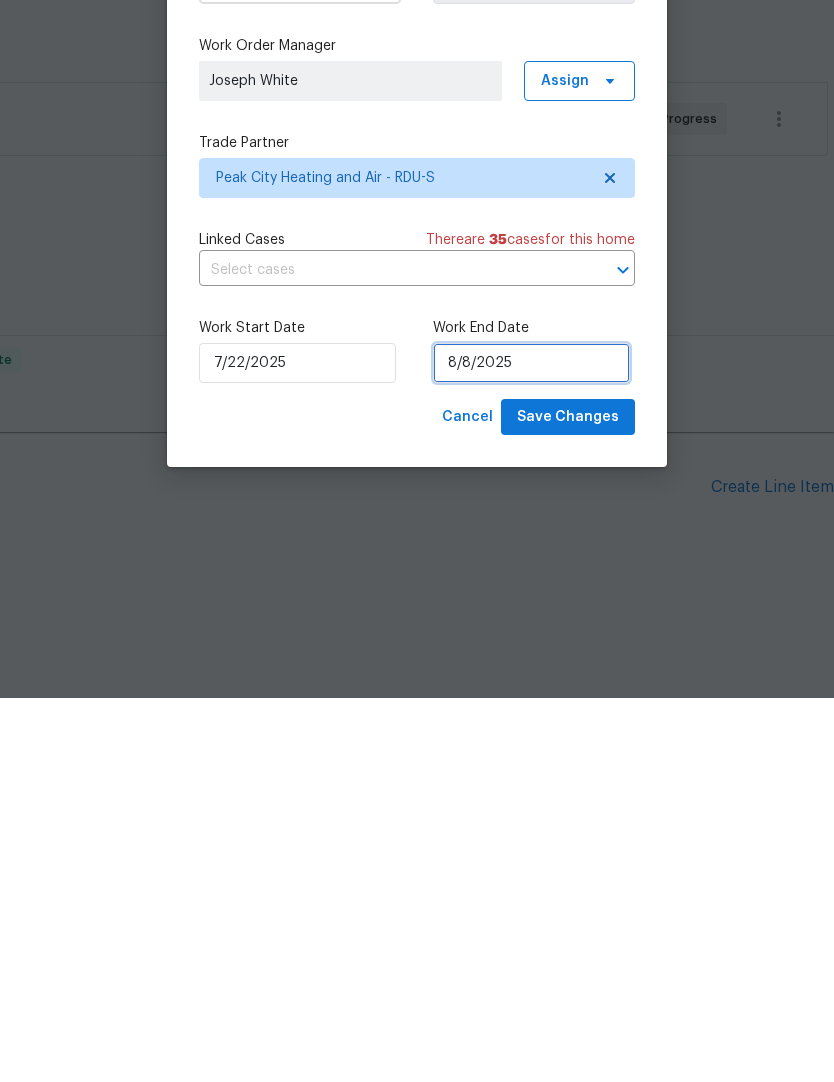 select on "7" 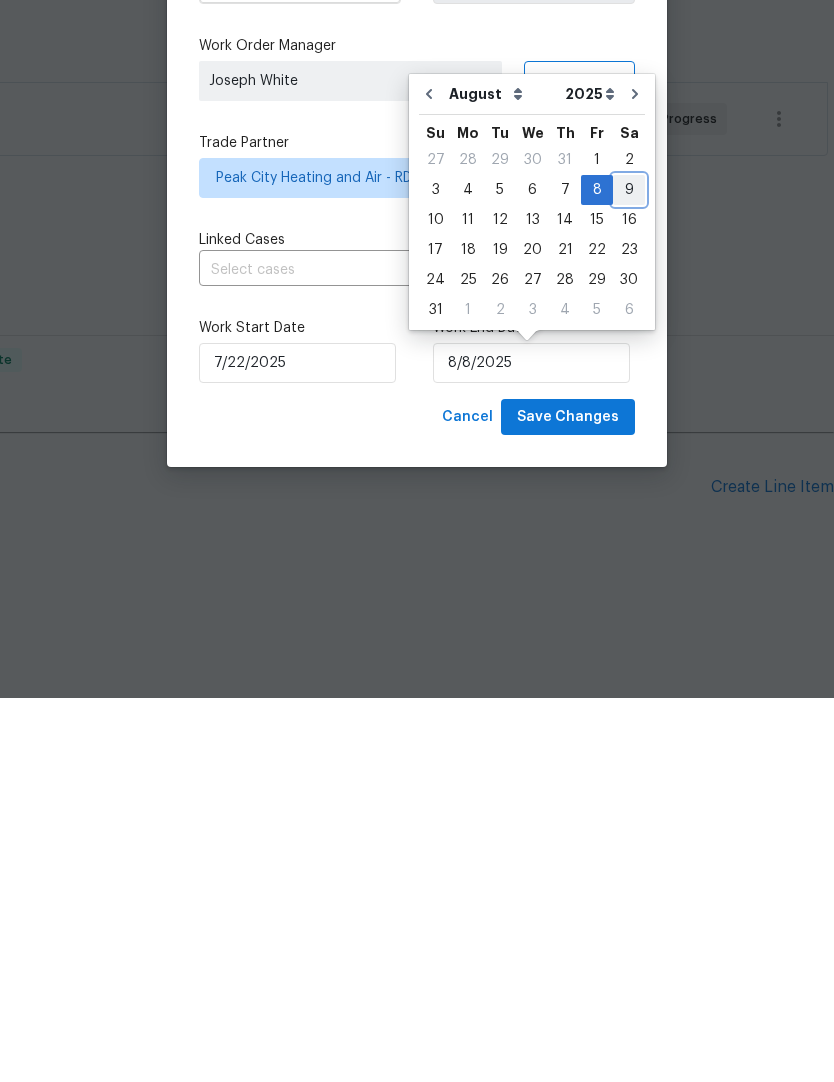 click on "9" at bounding box center (629, 574) 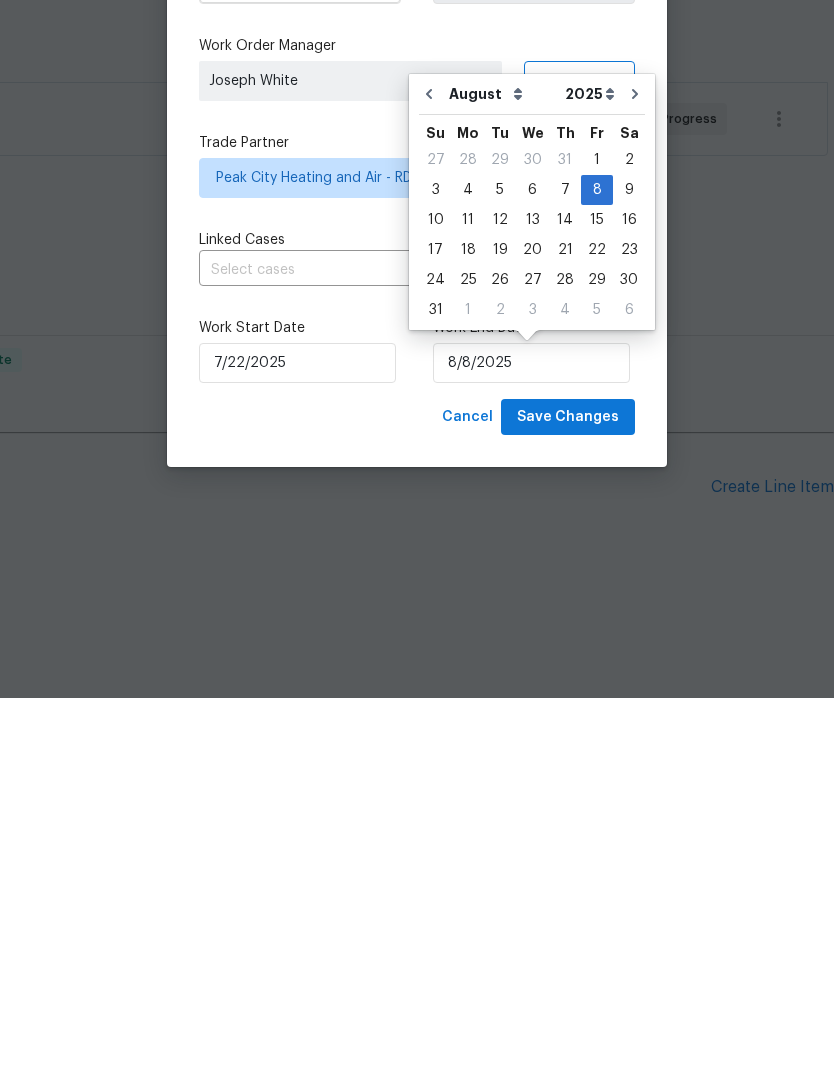 type on "8/9/2025" 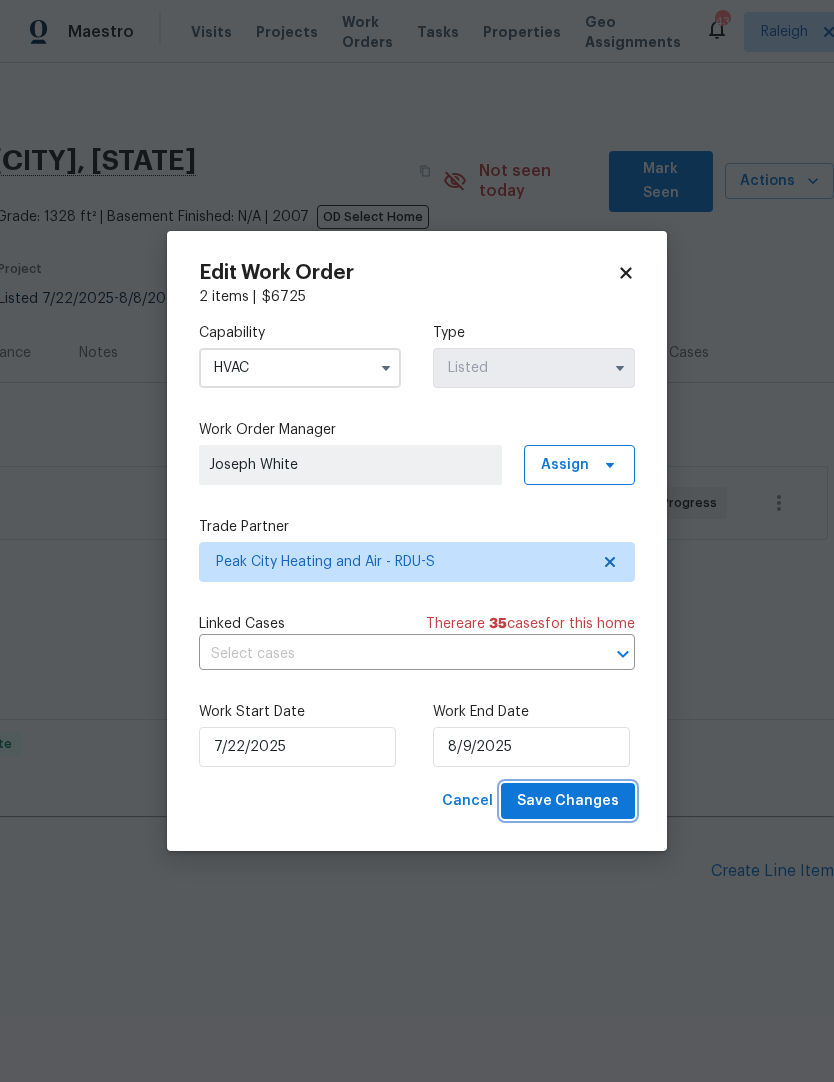 click on "Save Changes" at bounding box center (568, 801) 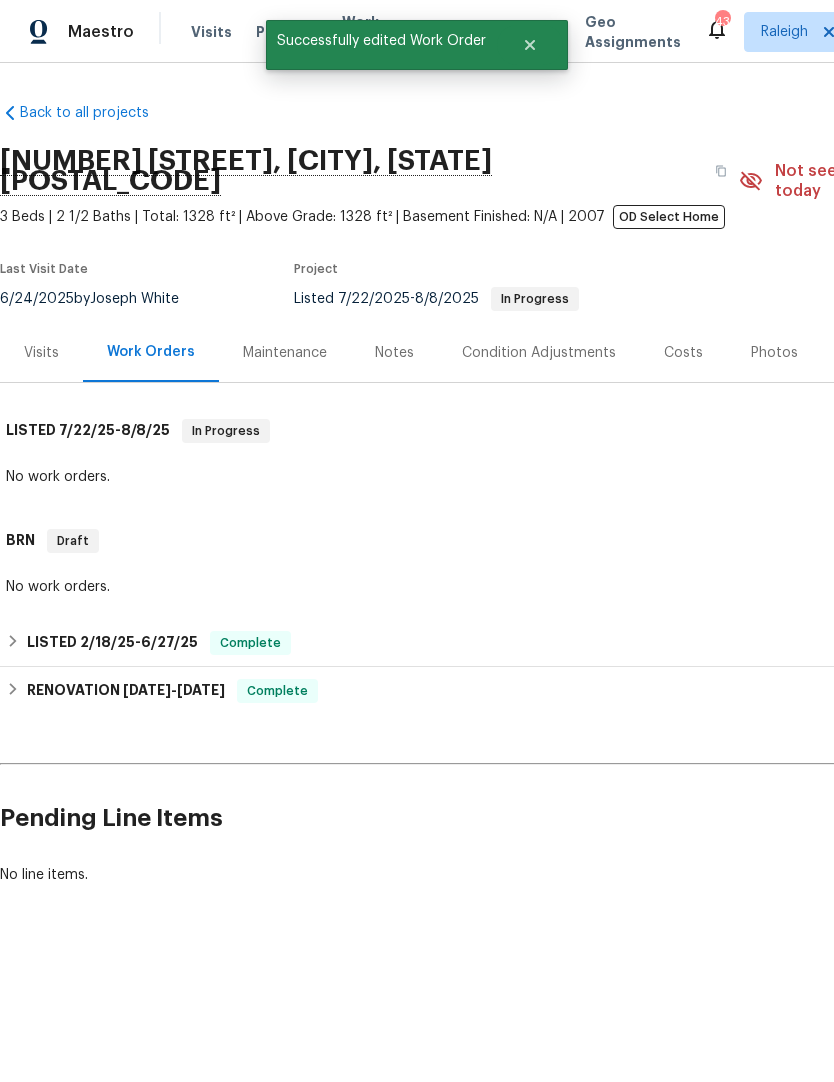 scroll, scrollTop: 0, scrollLeft: 0, axis: both 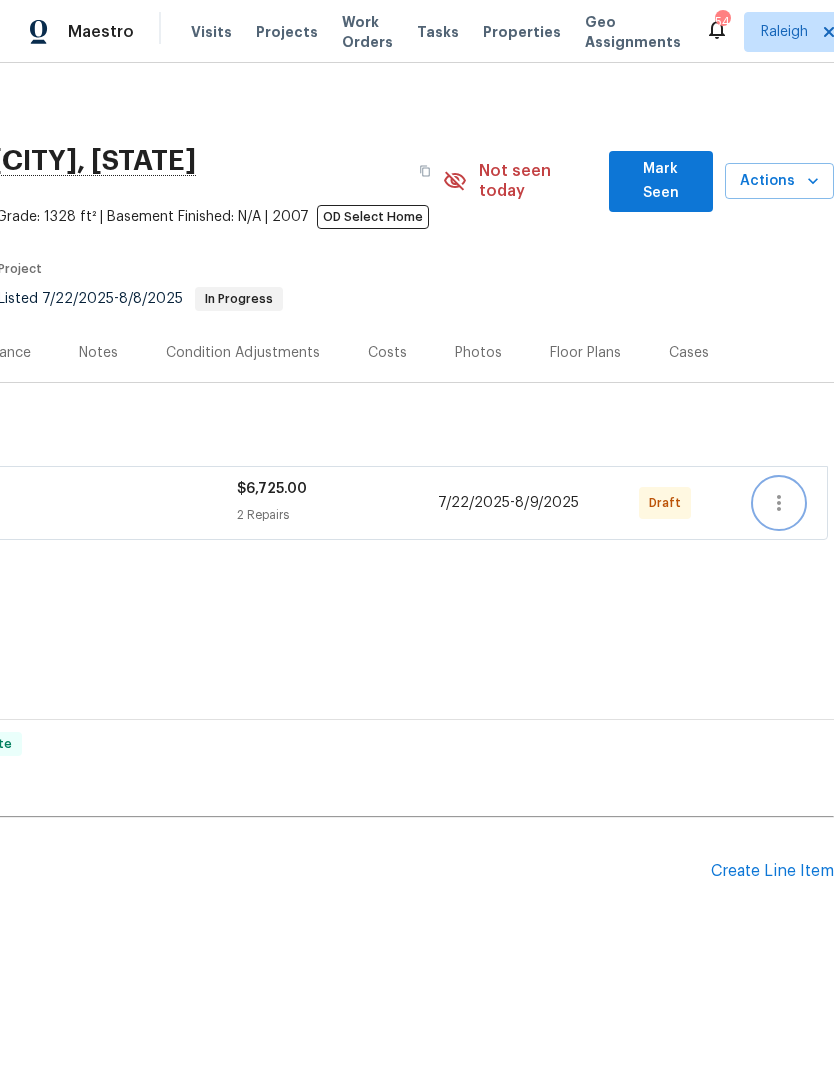 click at bounding box center (779, 503) 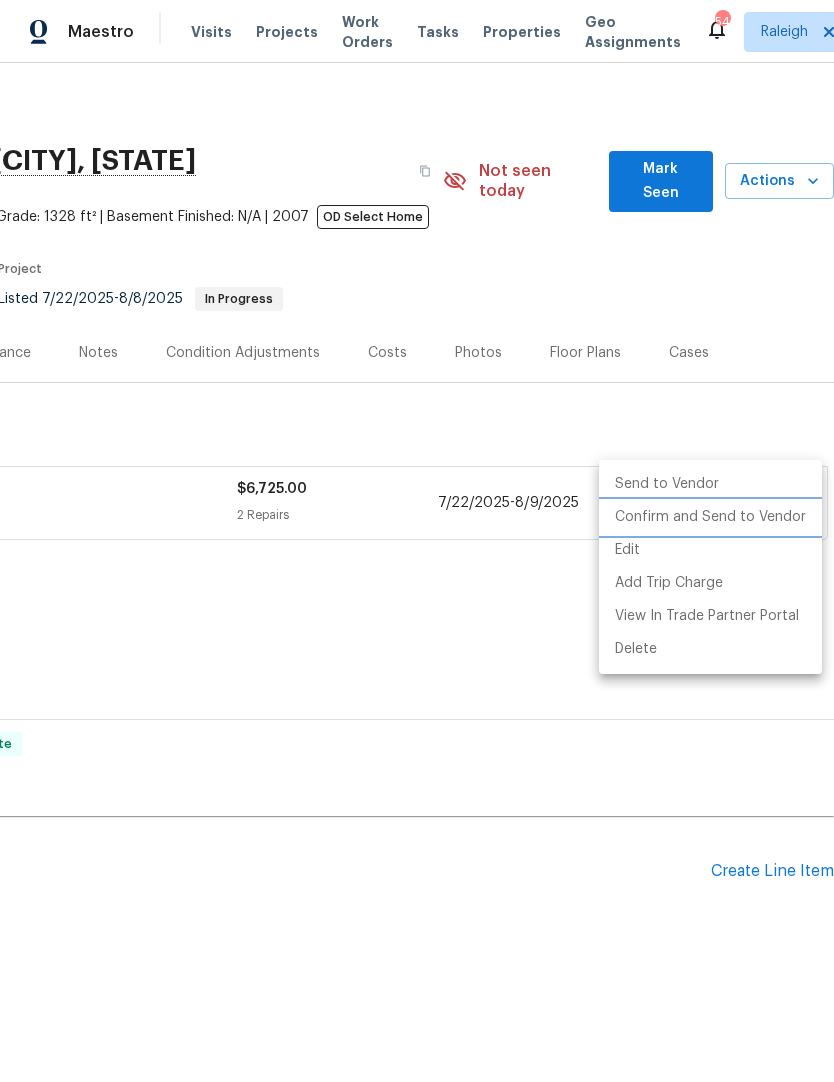click on "Confirm and Send to Vendor" at bounding box center [710, 517] 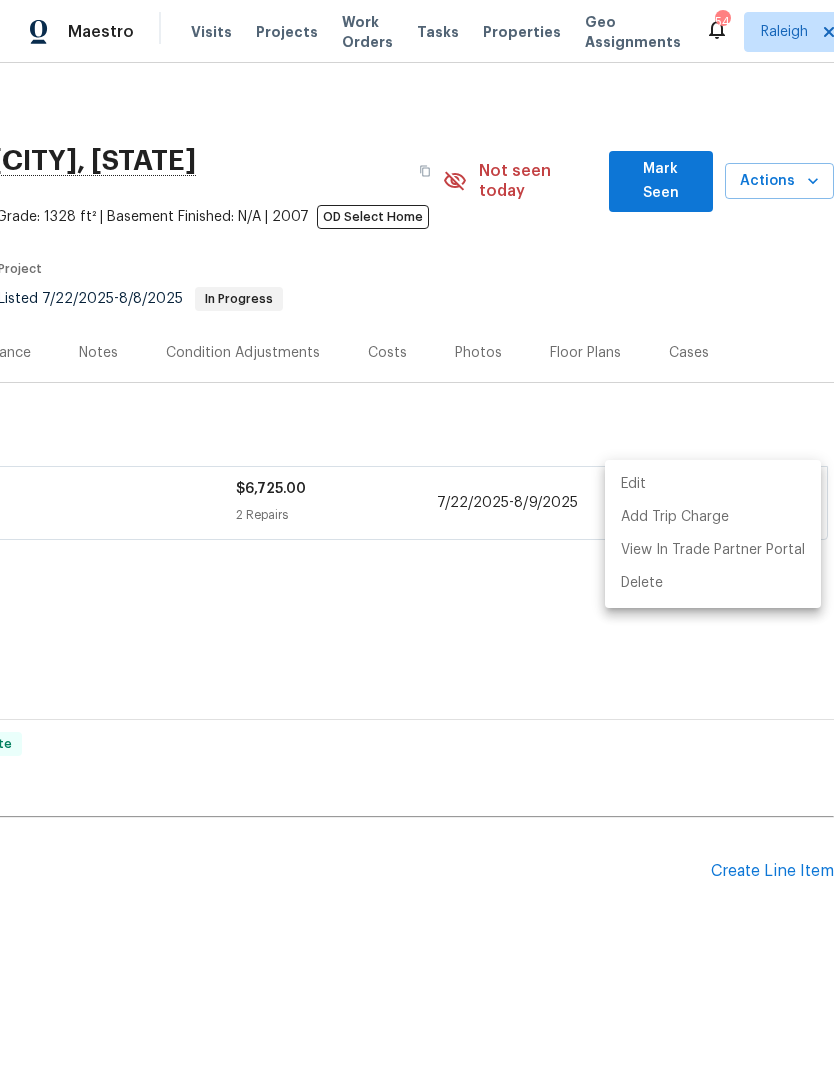 click at bounding box center [417, 541] 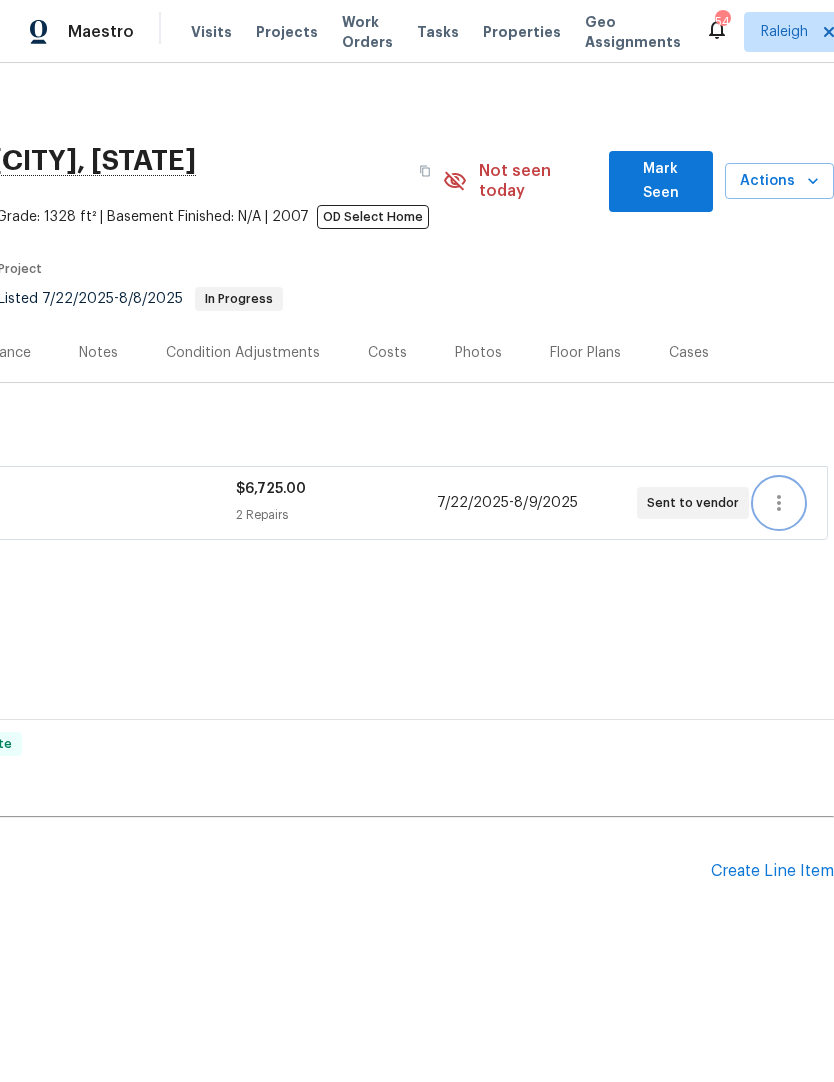 scroll, scrollTop: 0, scrollLeft: 296, axis: horizontal 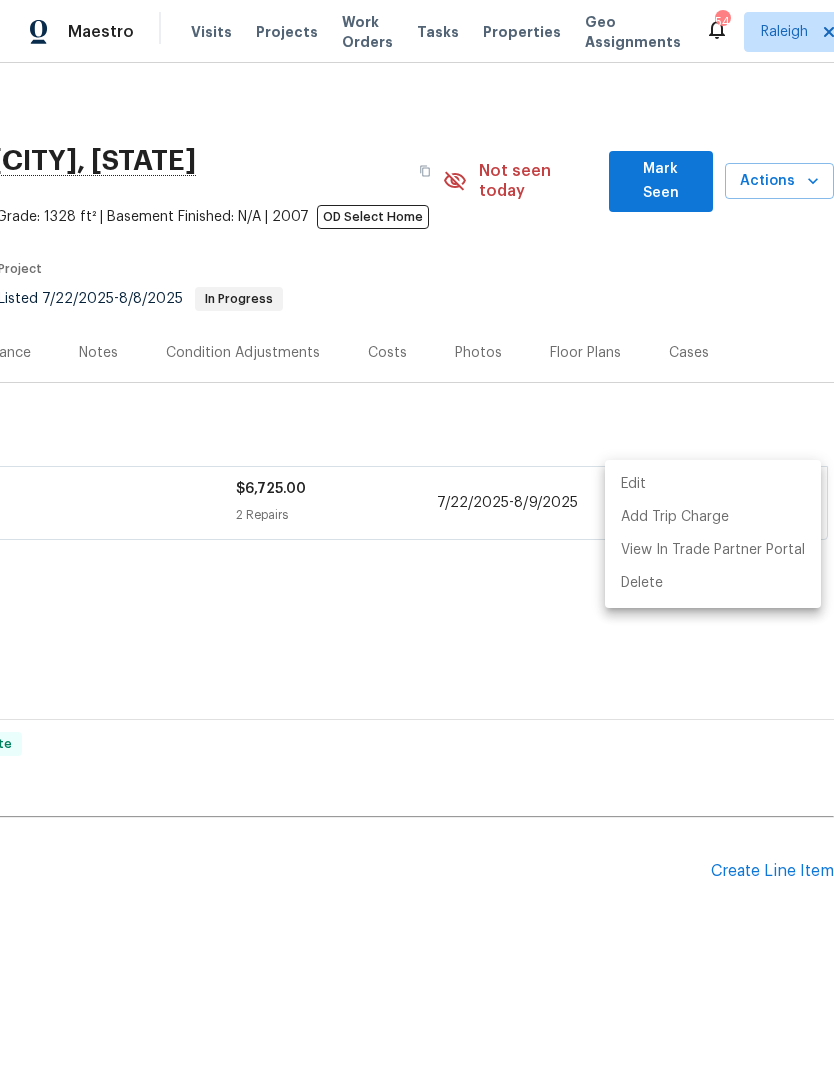 click on "Edit" at bounding box center (713, 484) 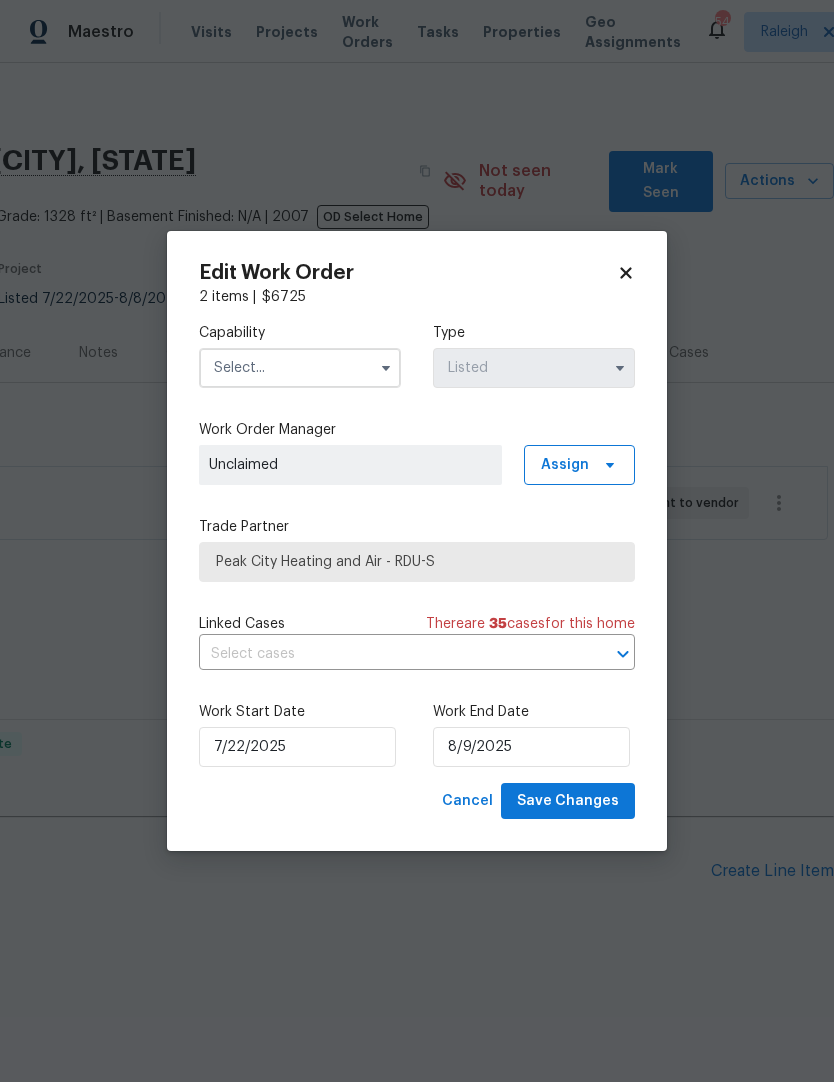 click 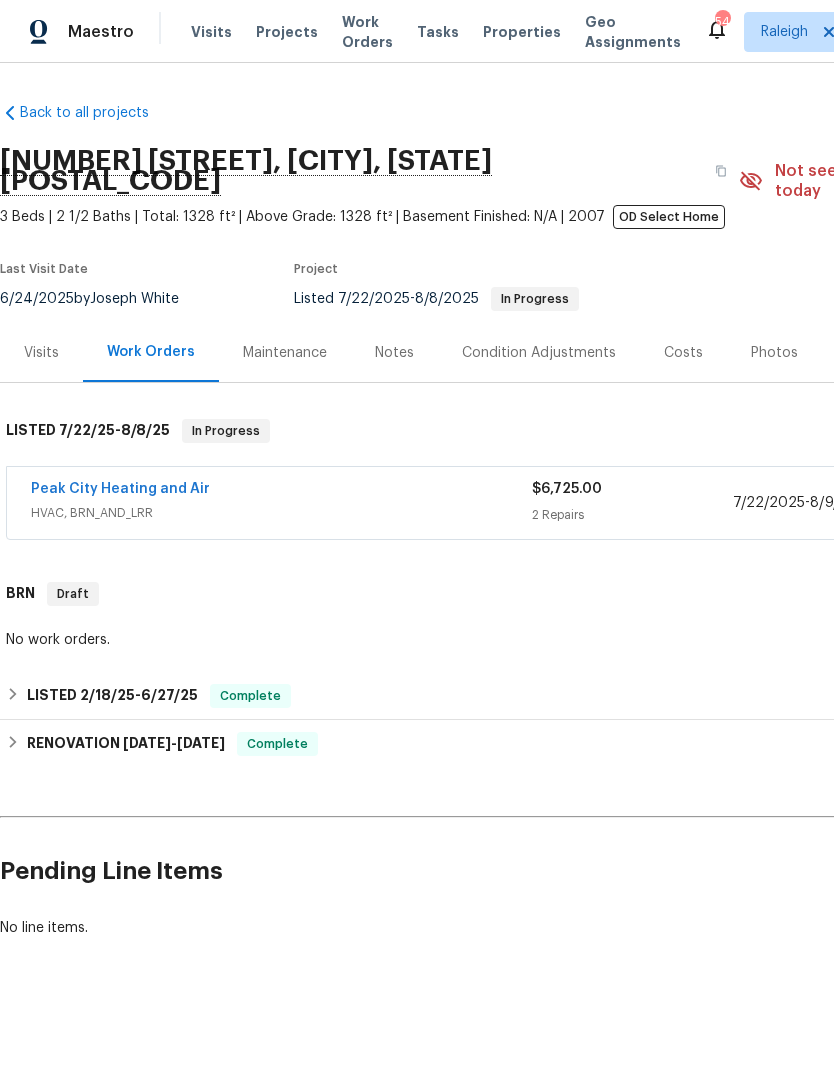 scroll, scrollTop: 0, scrollLeft: 0, axis: both 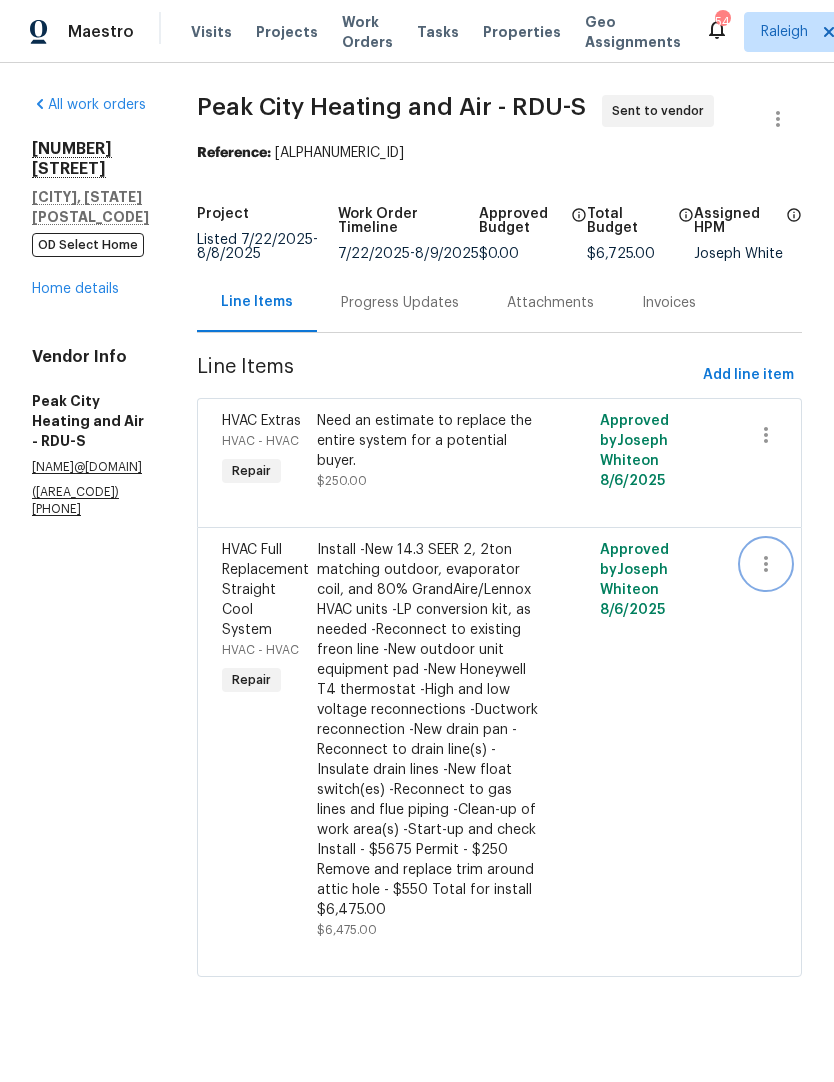 click 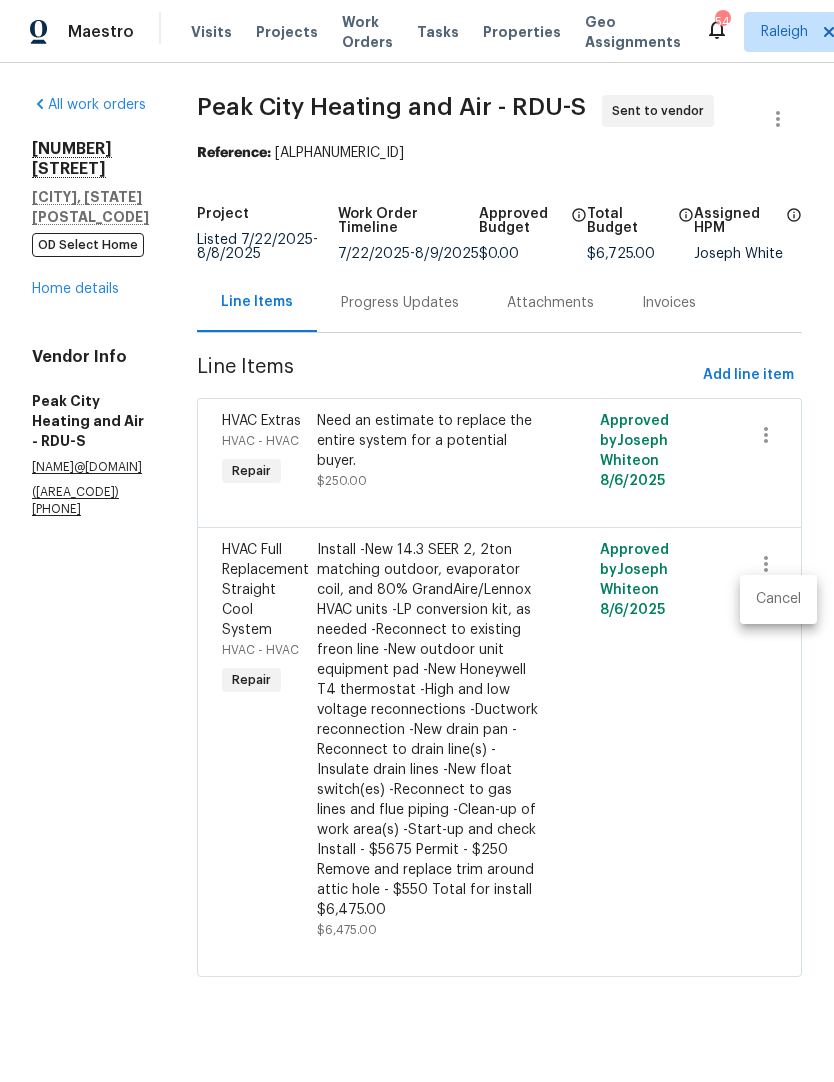 click at bounding box center [417, 541] 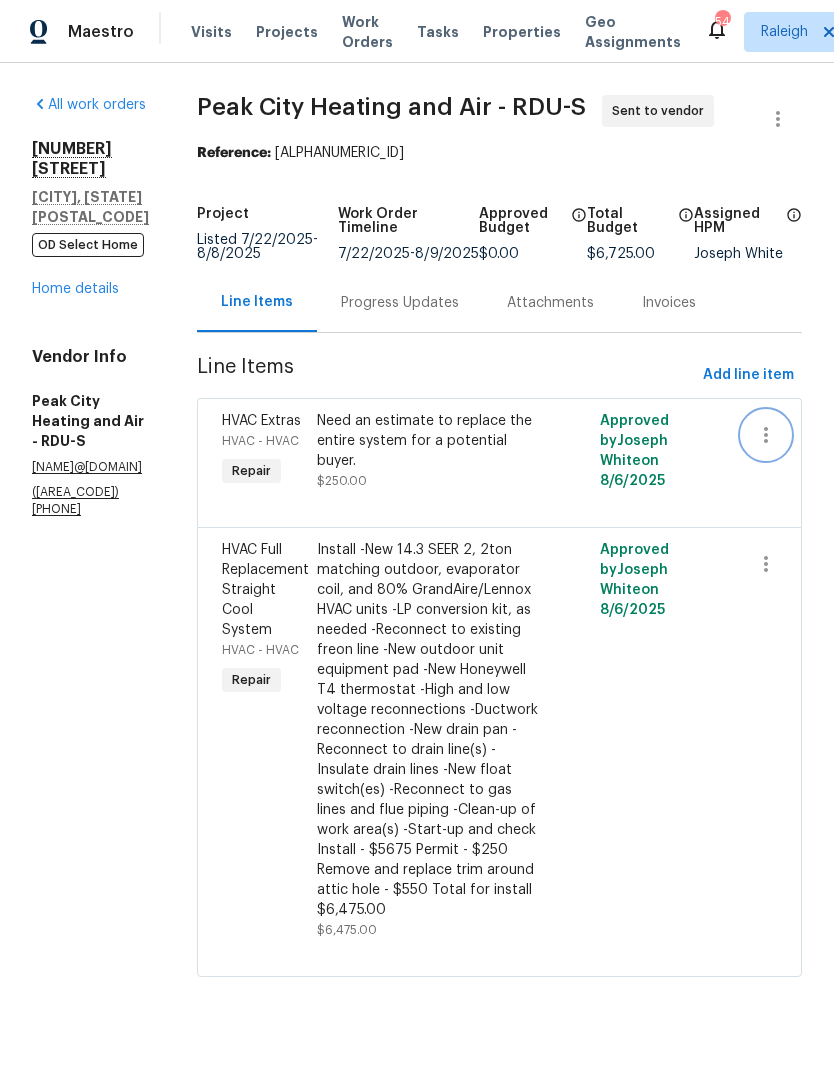 click at bounding box center [766, 435] 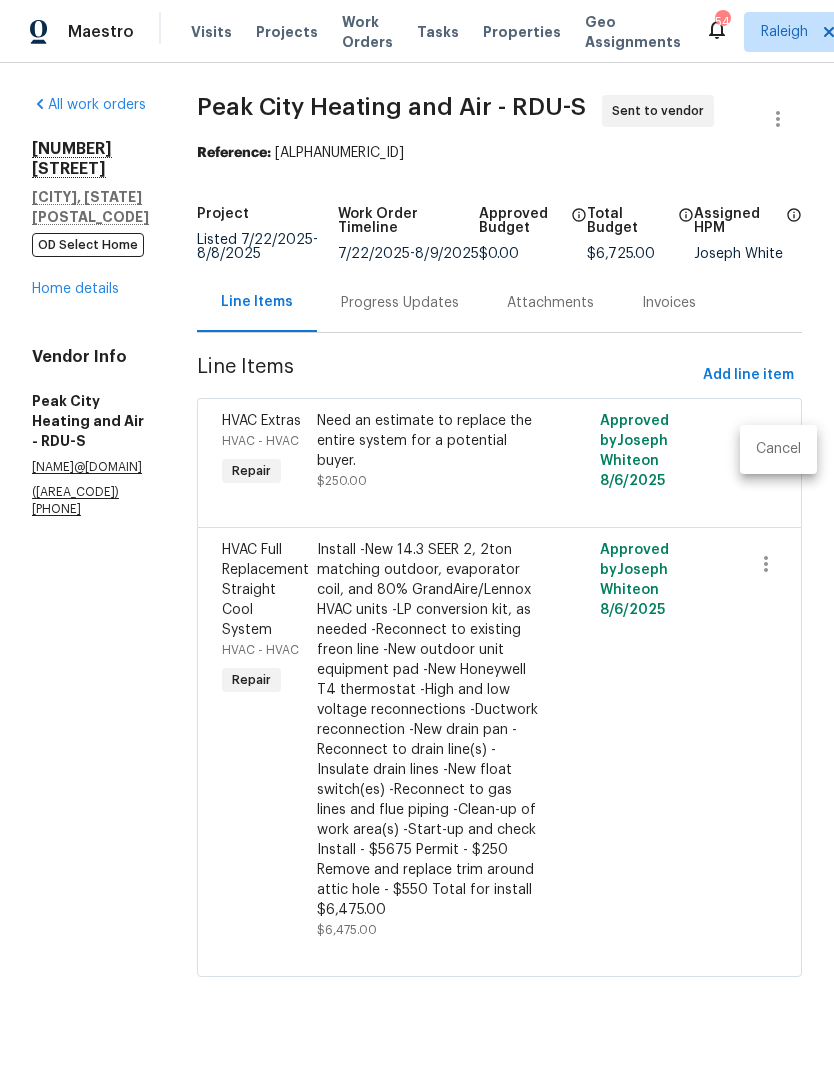 click on "Cancel" at bounding box center (778, 449) 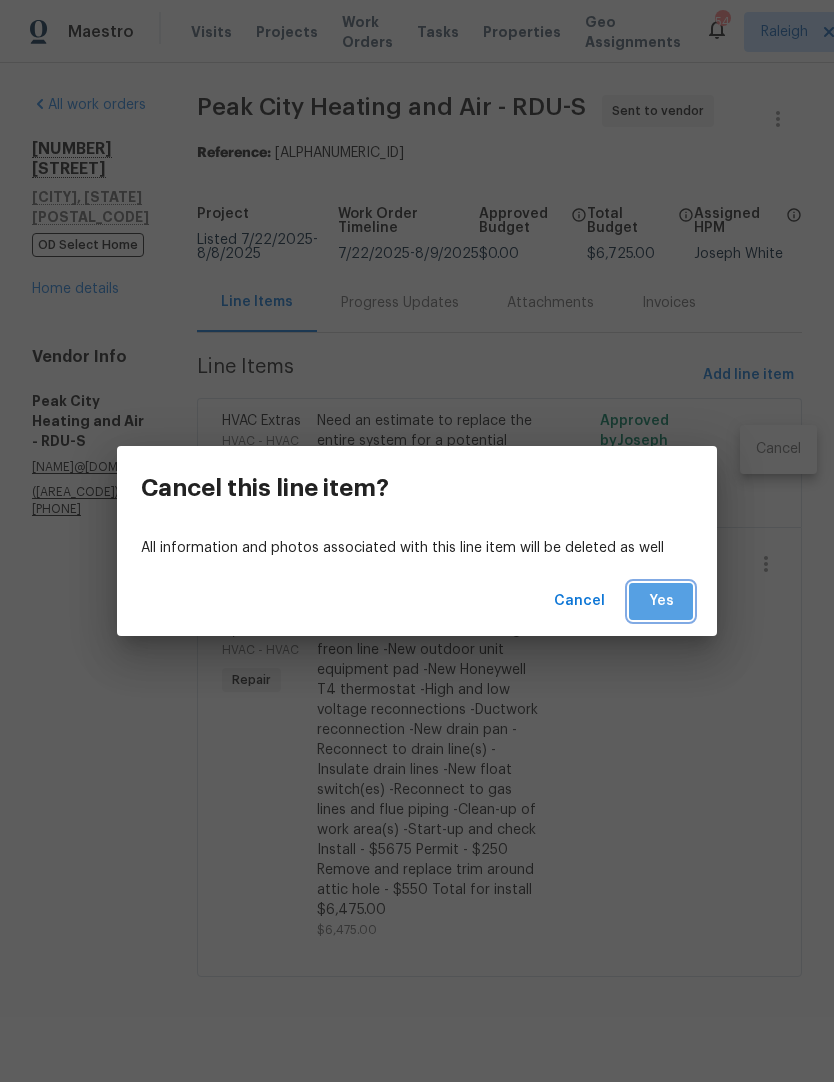 click on "Yes" at bounding box center (661, 601) 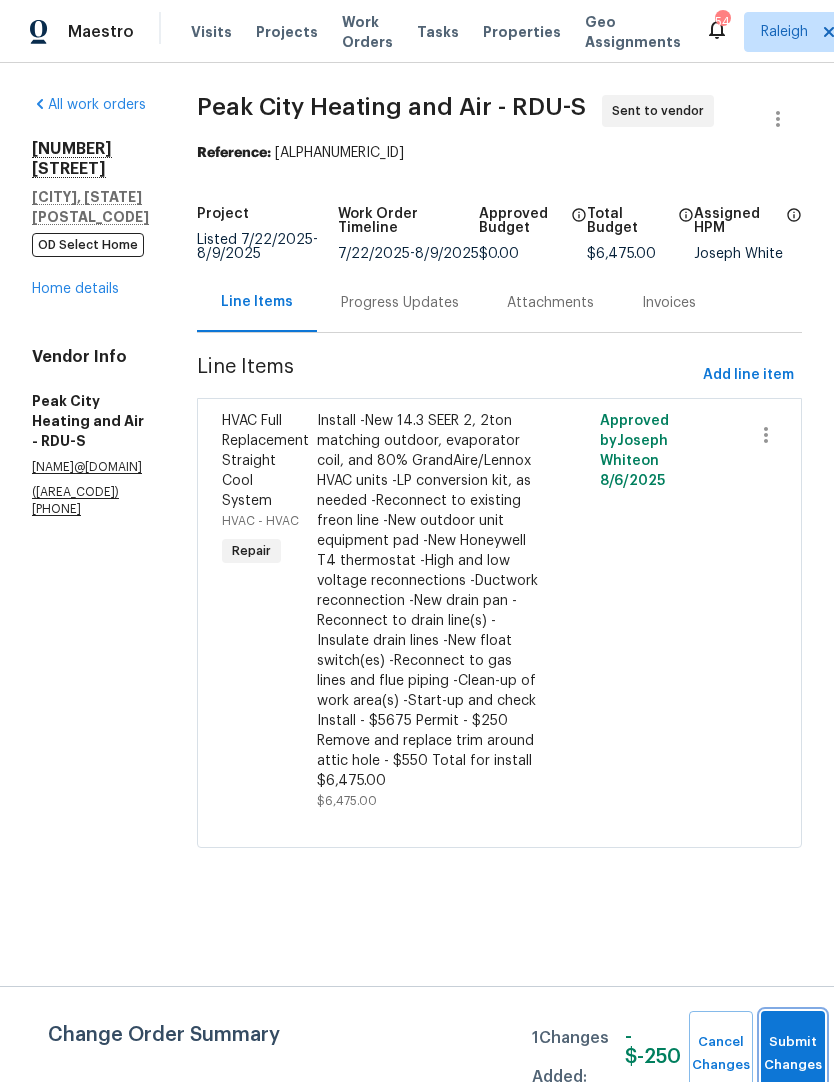 click on "Submit Changes" at bounding box center [793, 1054] 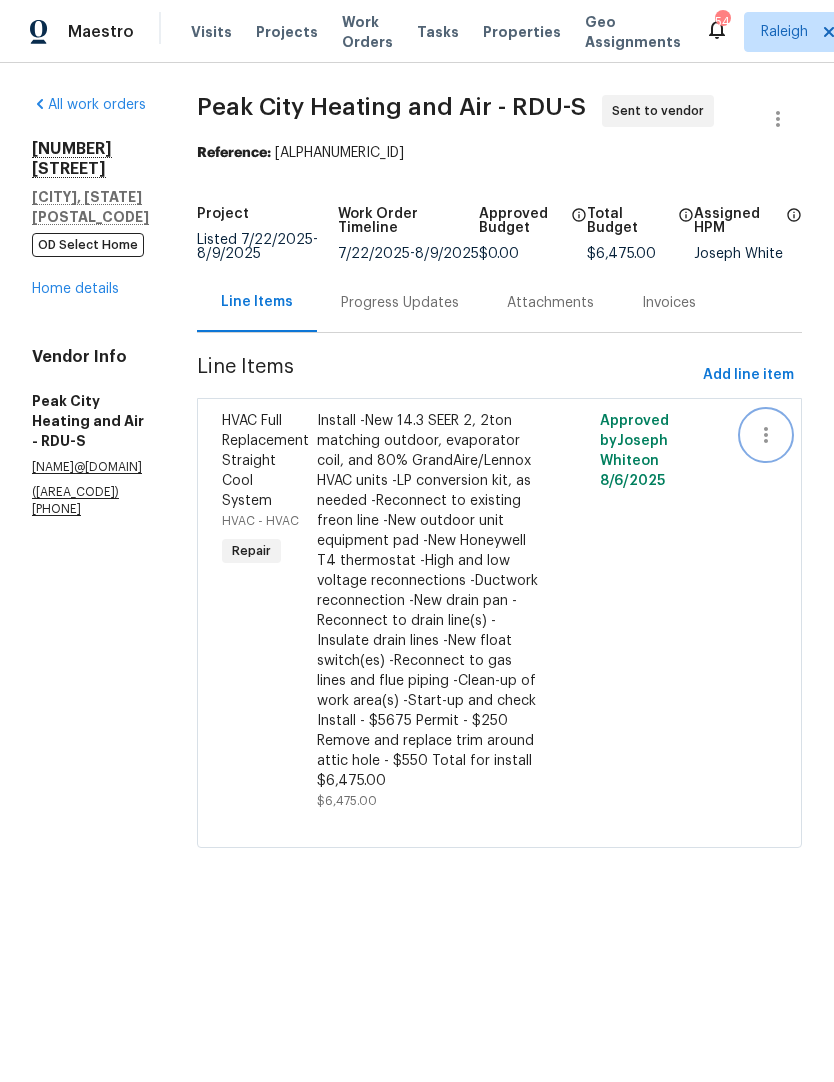 click at bounding box center (766, 435) 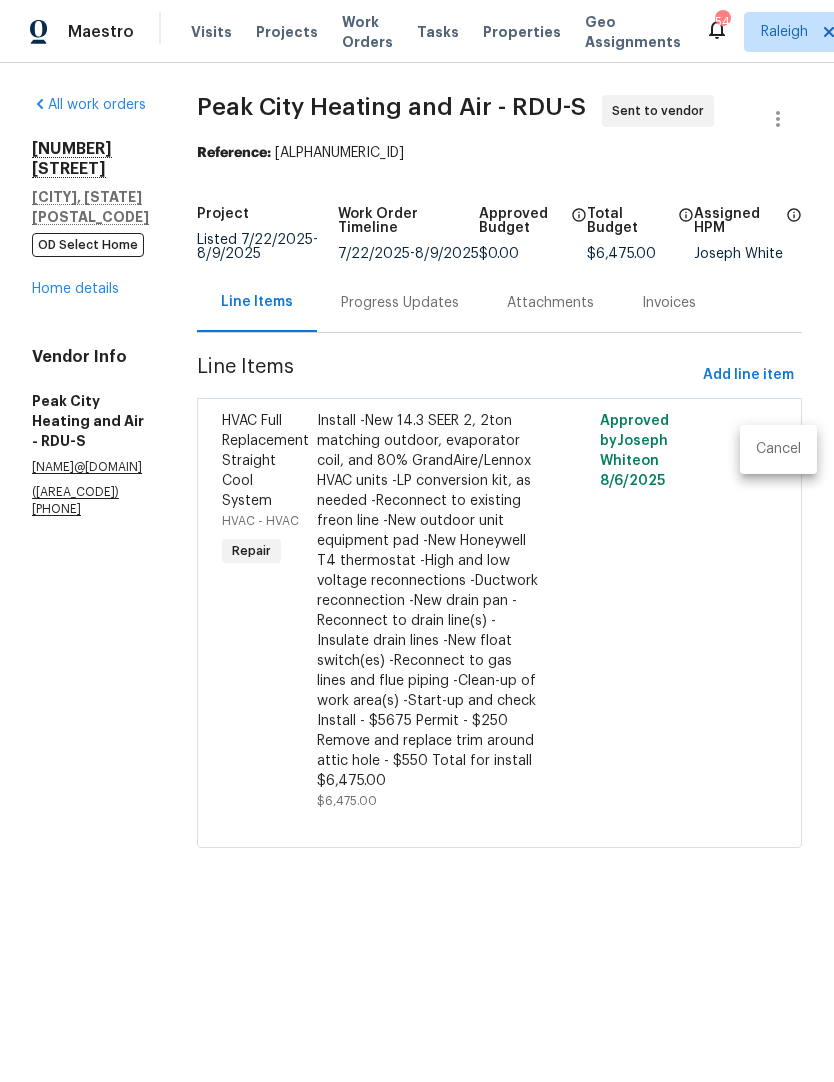 click at bounding box center [417, 541] 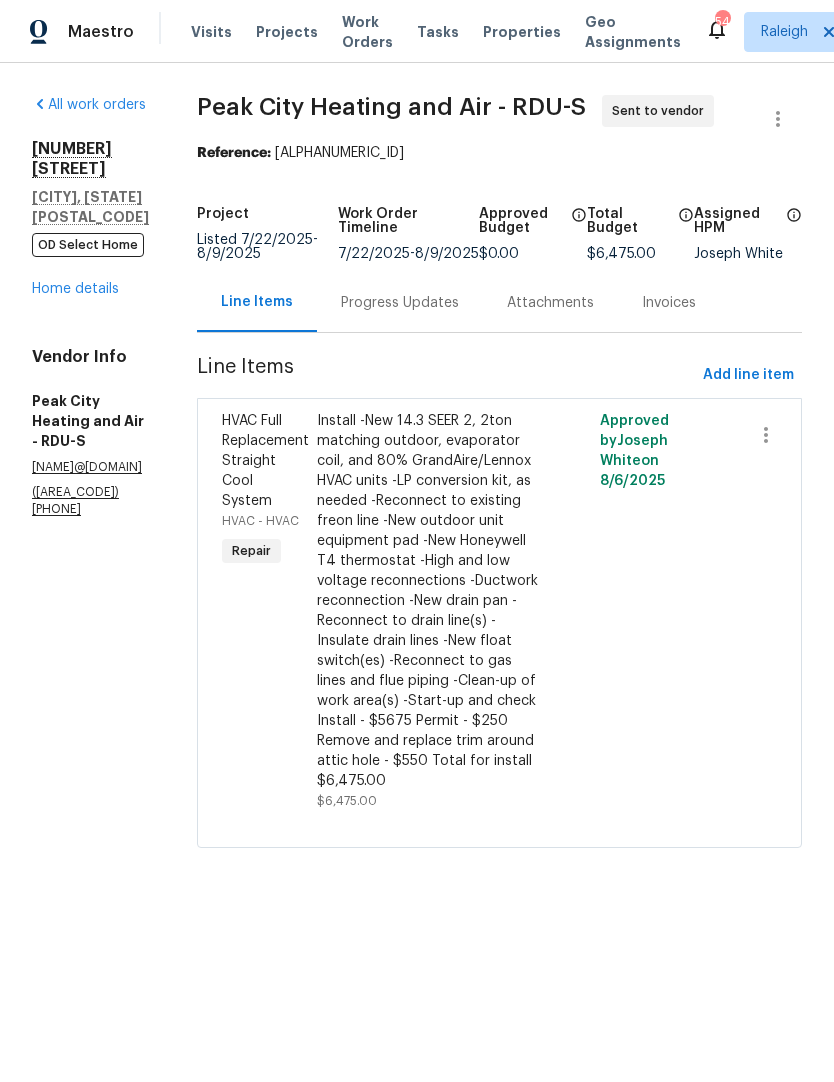 click on "Install -New 14.3 SEER 2, 2ton matching outdoor, evaporator coil, and 80% GrandAire/Lennox HVAC units -LP conversion kit, as needed -Reconnect to existing freon line -New outdoor unit equipment pad -New Honeywell T4 thermostat -High and low voltage reconnections -Ductwork reconnection -New drain pan -Reconnect to drain line(s) -Insulate drain lines -New float switch(es) -Reconnect to gas lines and flue piping -Clean-up of work area(s) -Start-up and check Install - $5675 Permit - $250 Remove and replace trim around attic hole - $550 Total for install $6,475.00" at bounding box center (429, 601) 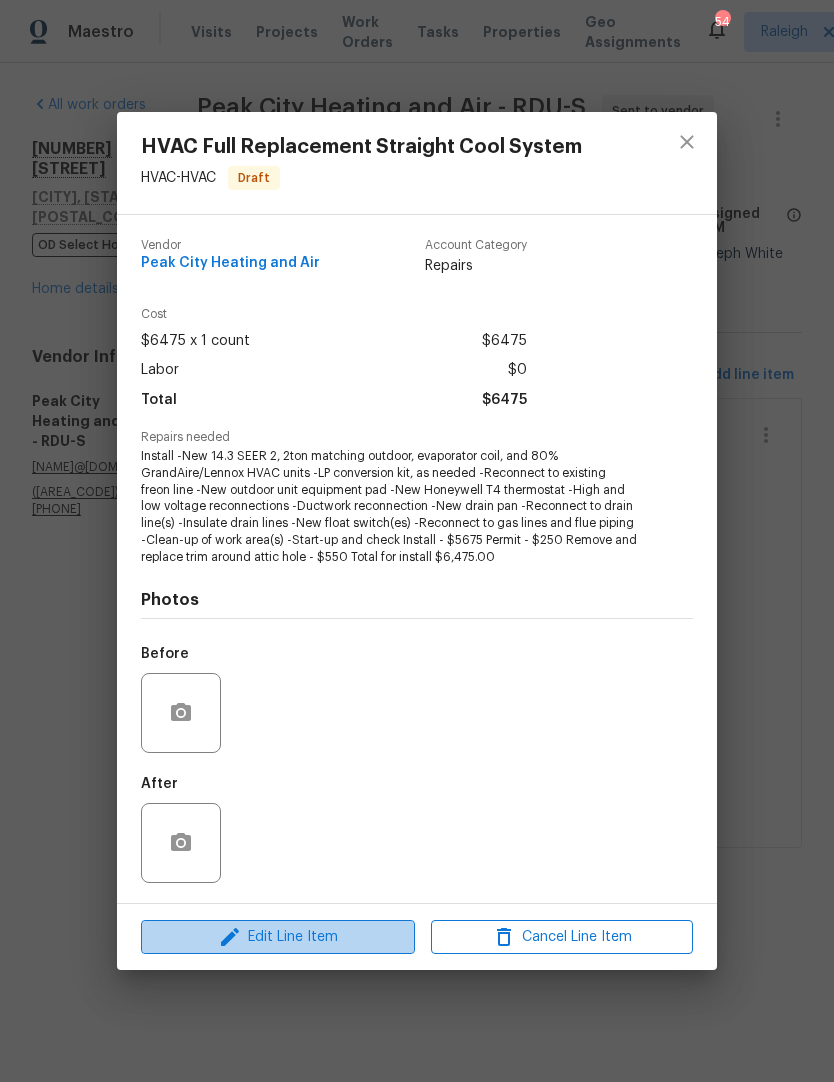 click on "Edit Line Item" at bounding box center (278, 937) 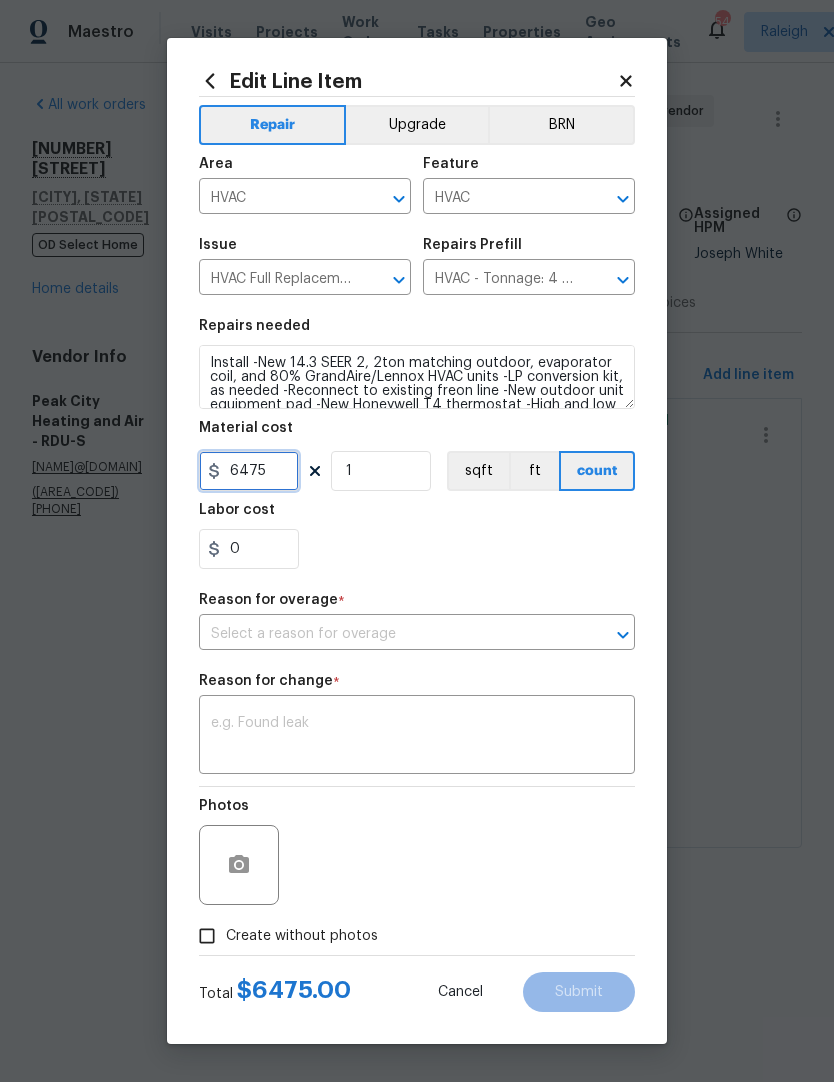 click on "6475" at bounding box center (249, 471) 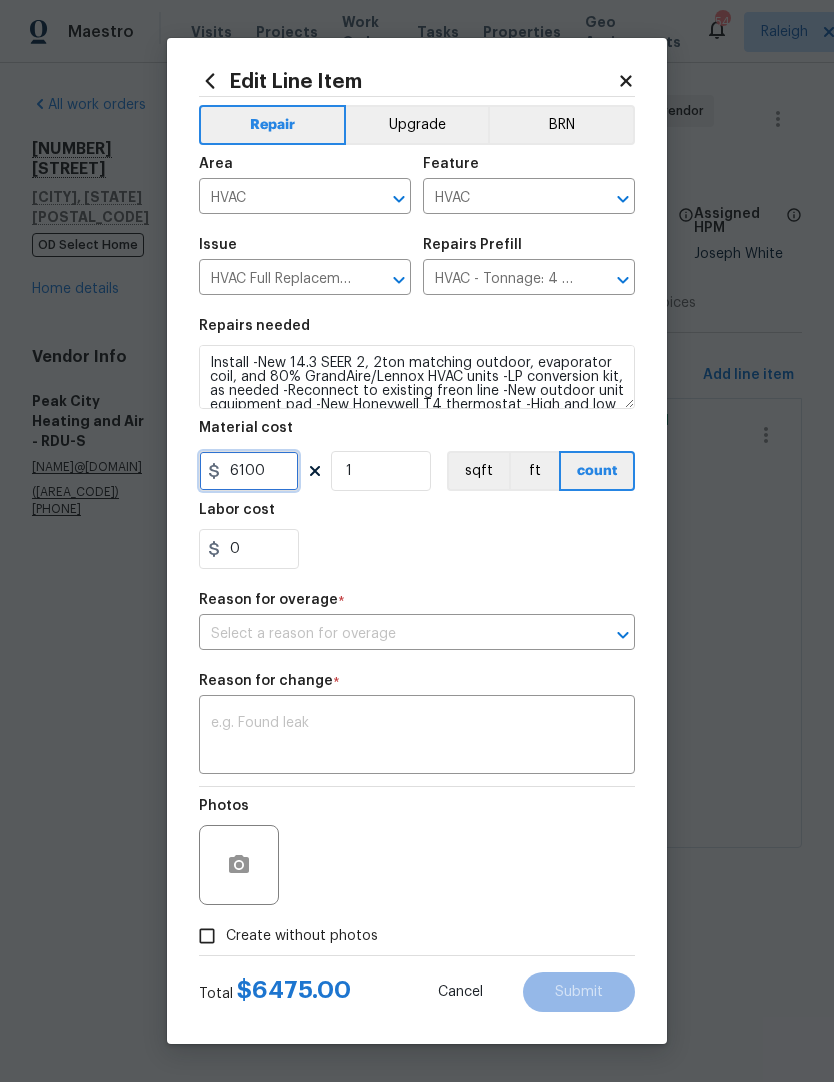 type on "6100" 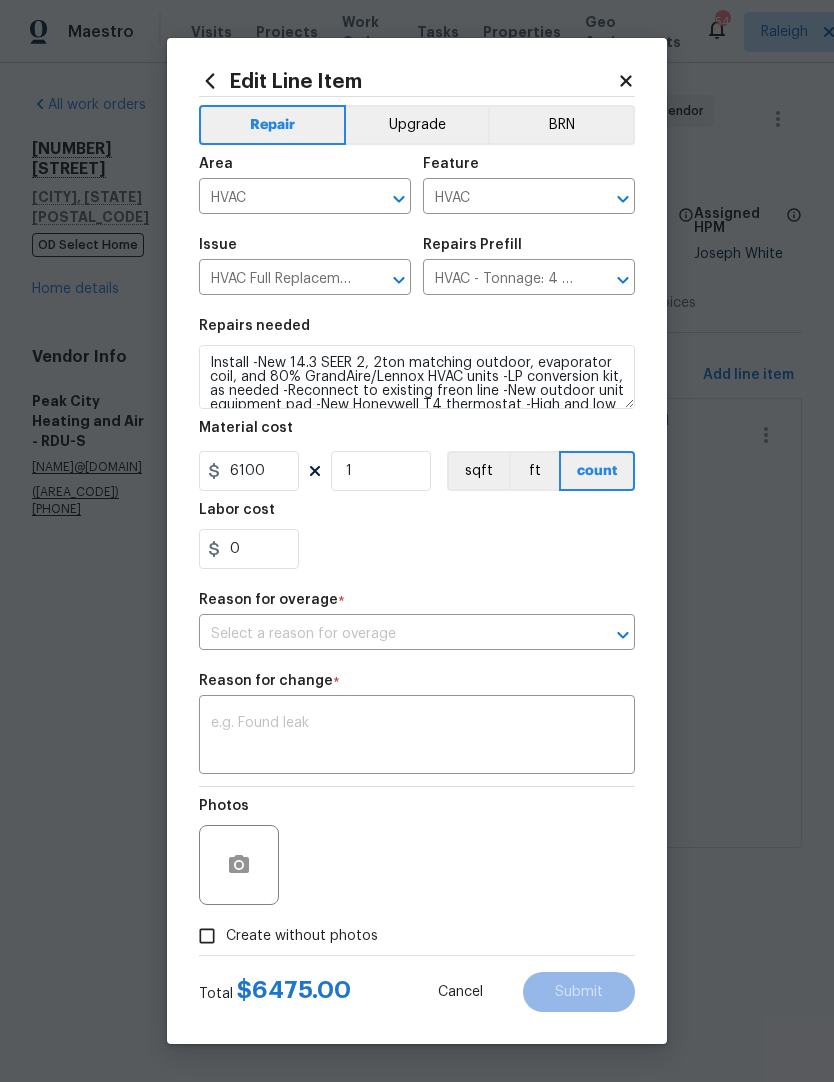 click on "0" at bounding box center [417, 549] 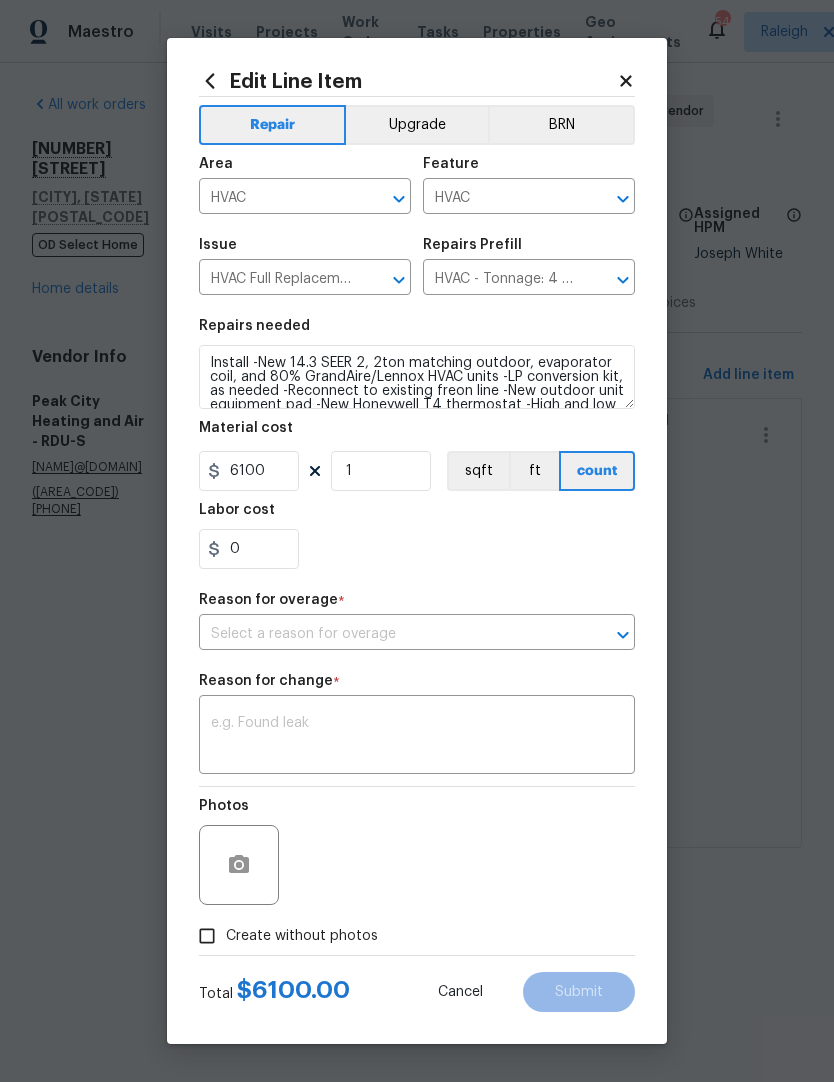 click at bounding box center [389, 634] 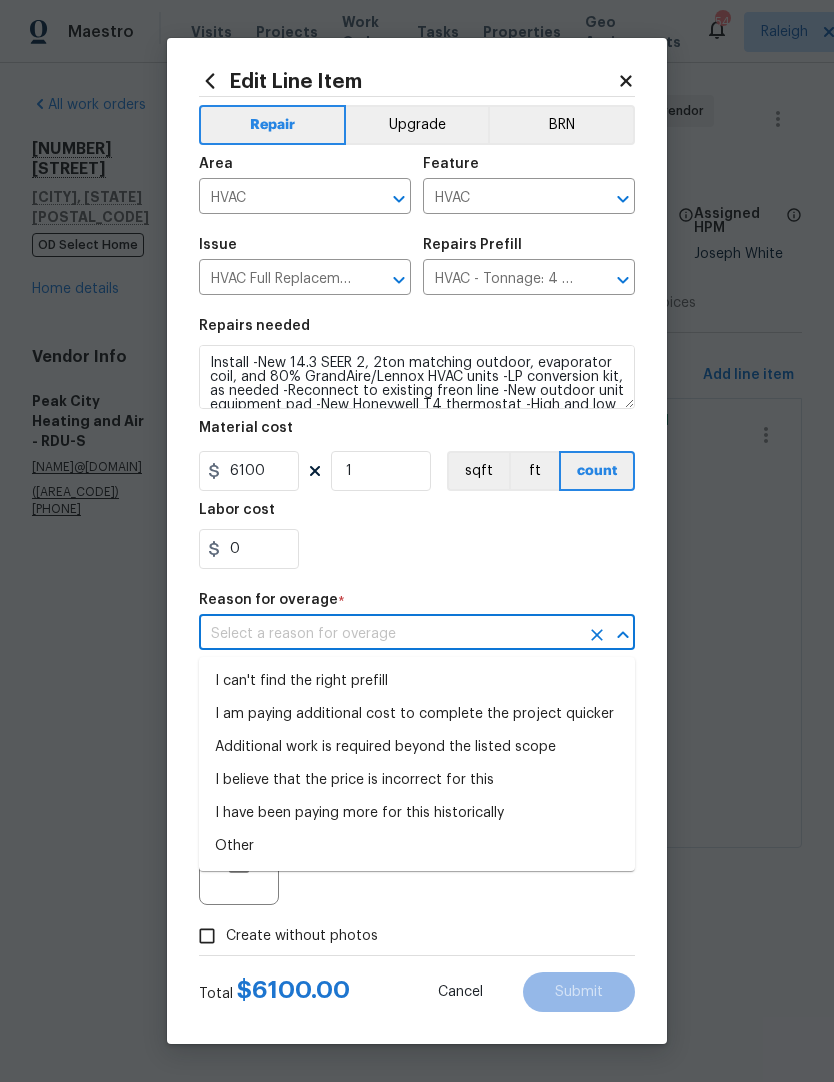 click on "I have been paying more for this historically" at bounding box center (417, 813) 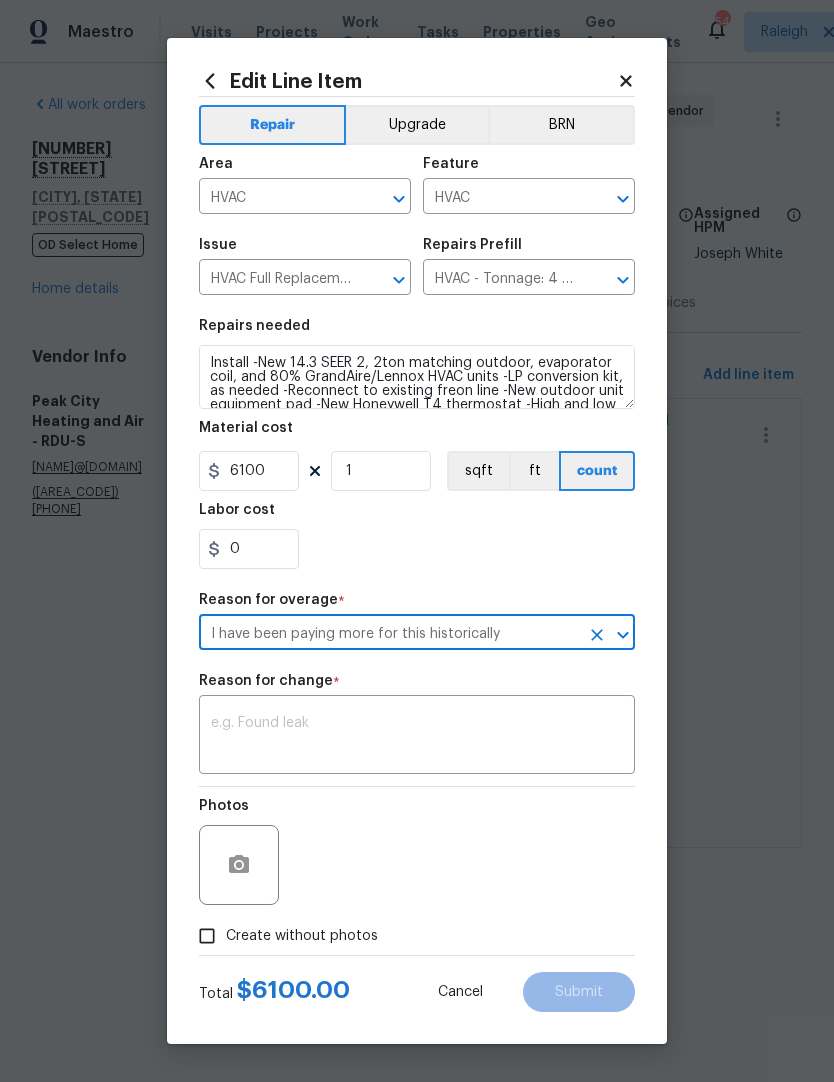 click on "0" at bounding box center [417, 549] 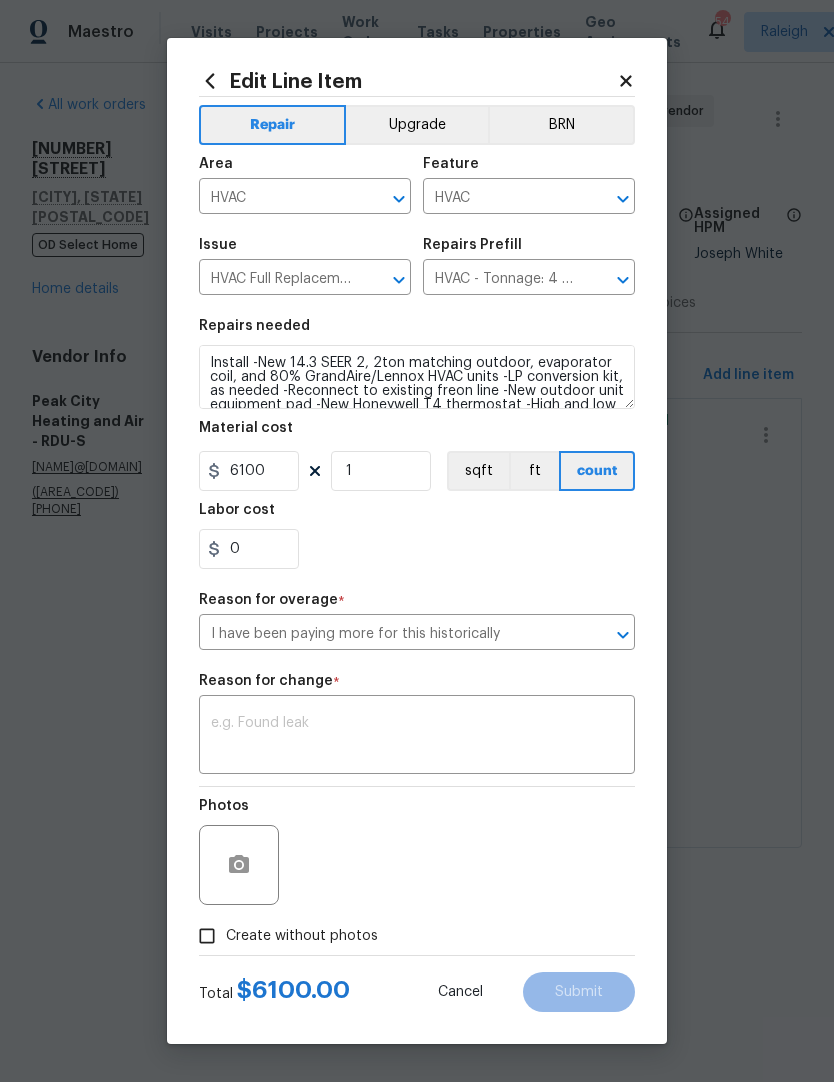 click at bounding box center (417, 737) 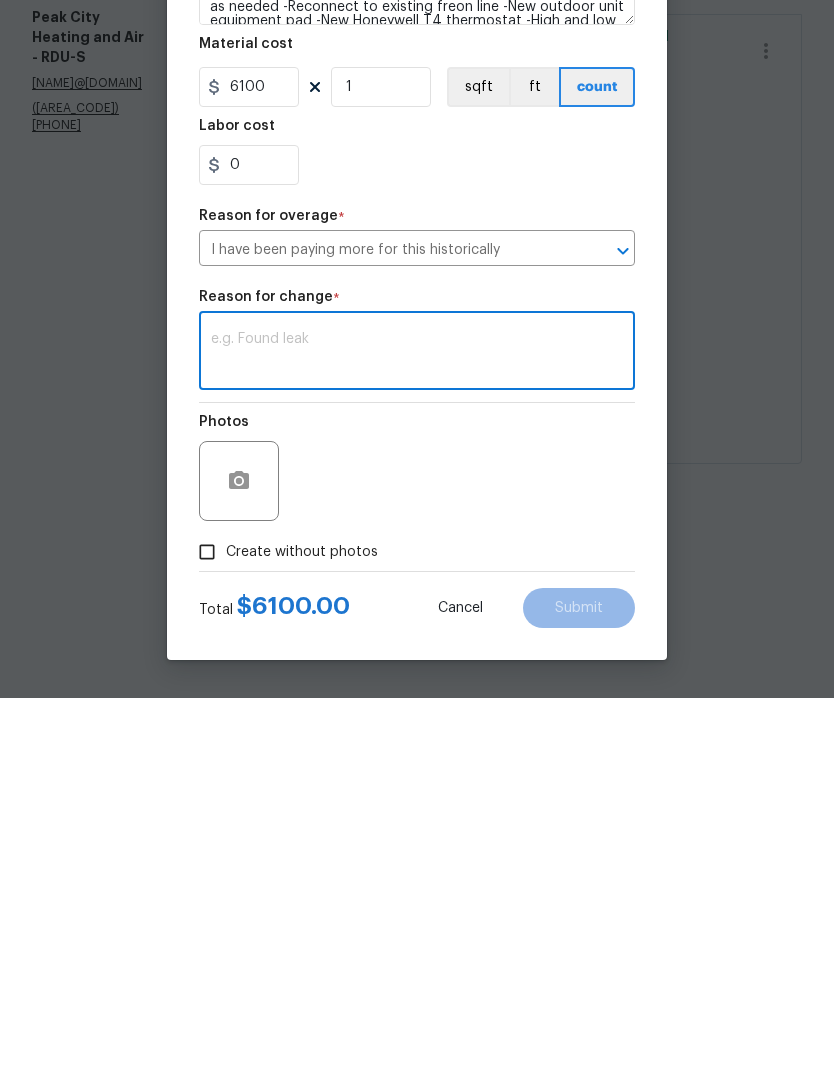 click on "Create without photos" at bounding box center (207, 936) 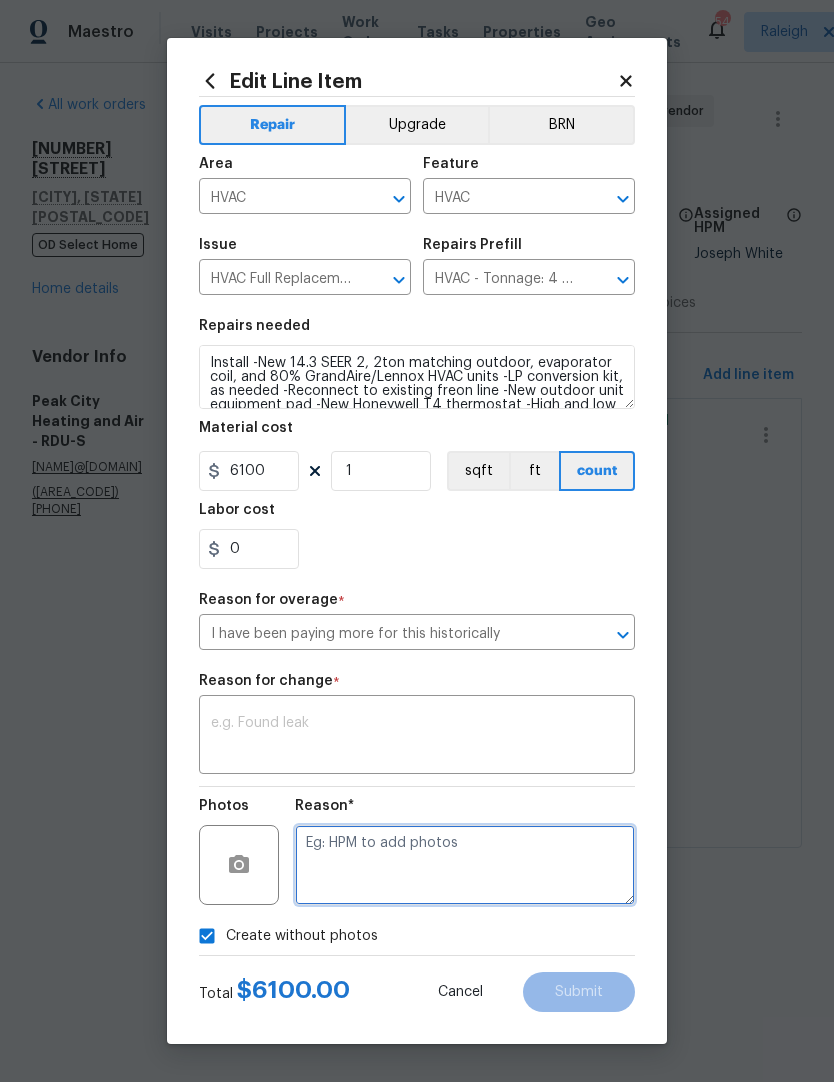 click at bounding box center [465, 865] 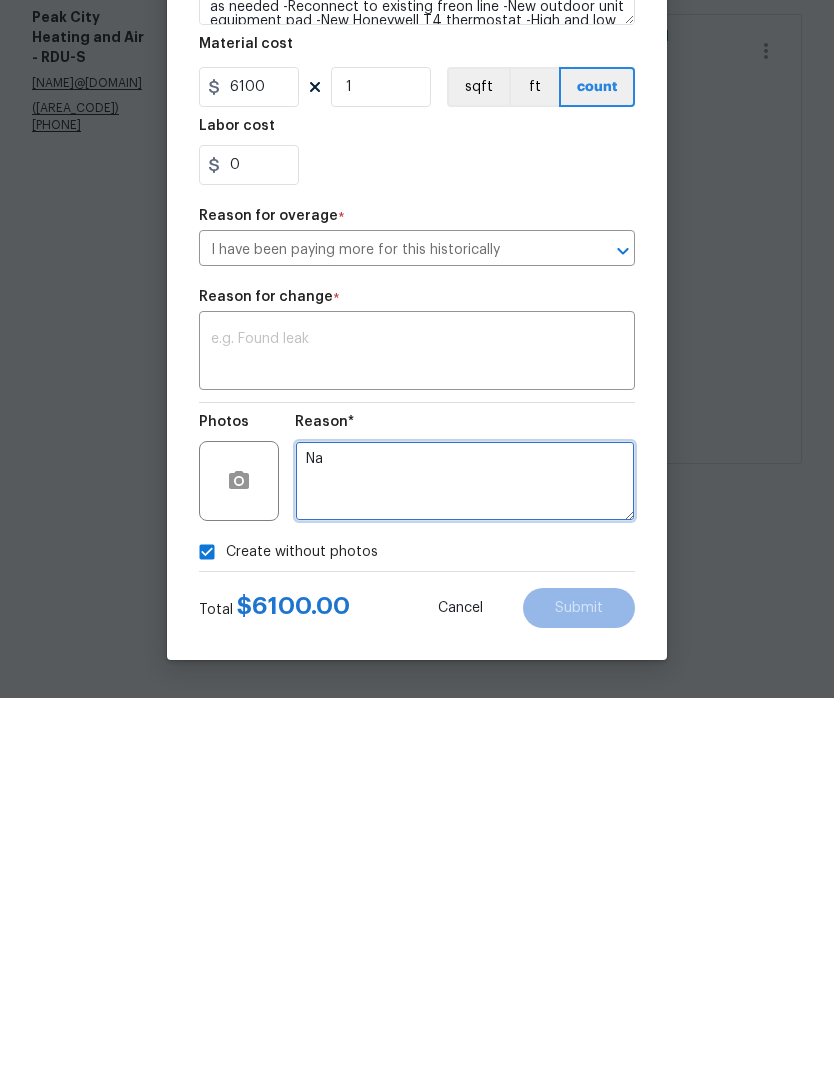 type on "Na" 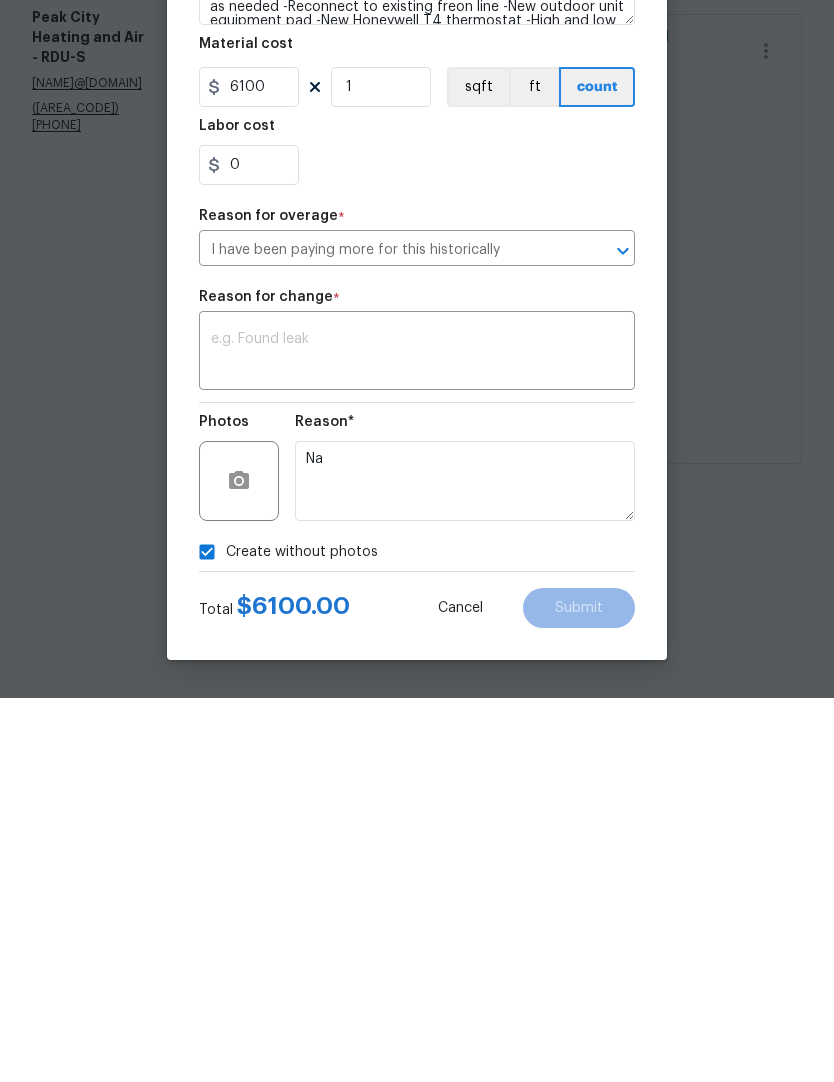 click at bounding box center (417, 737) 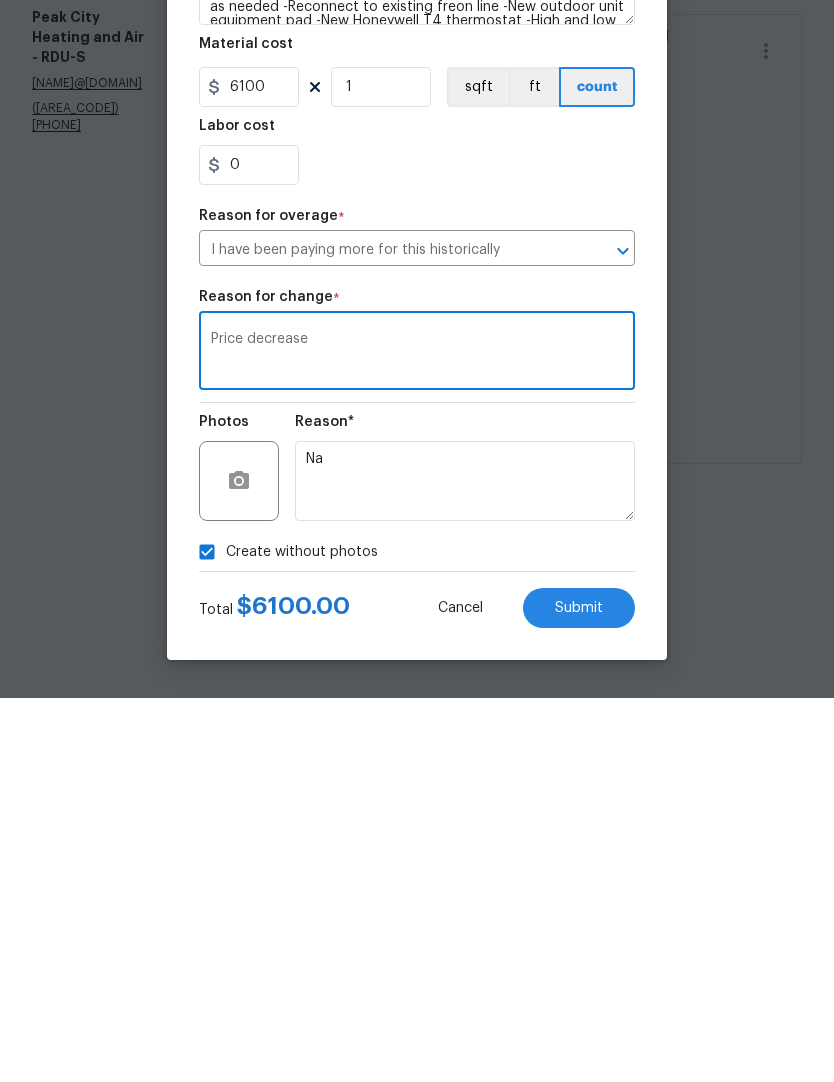 type on "Price decrease" 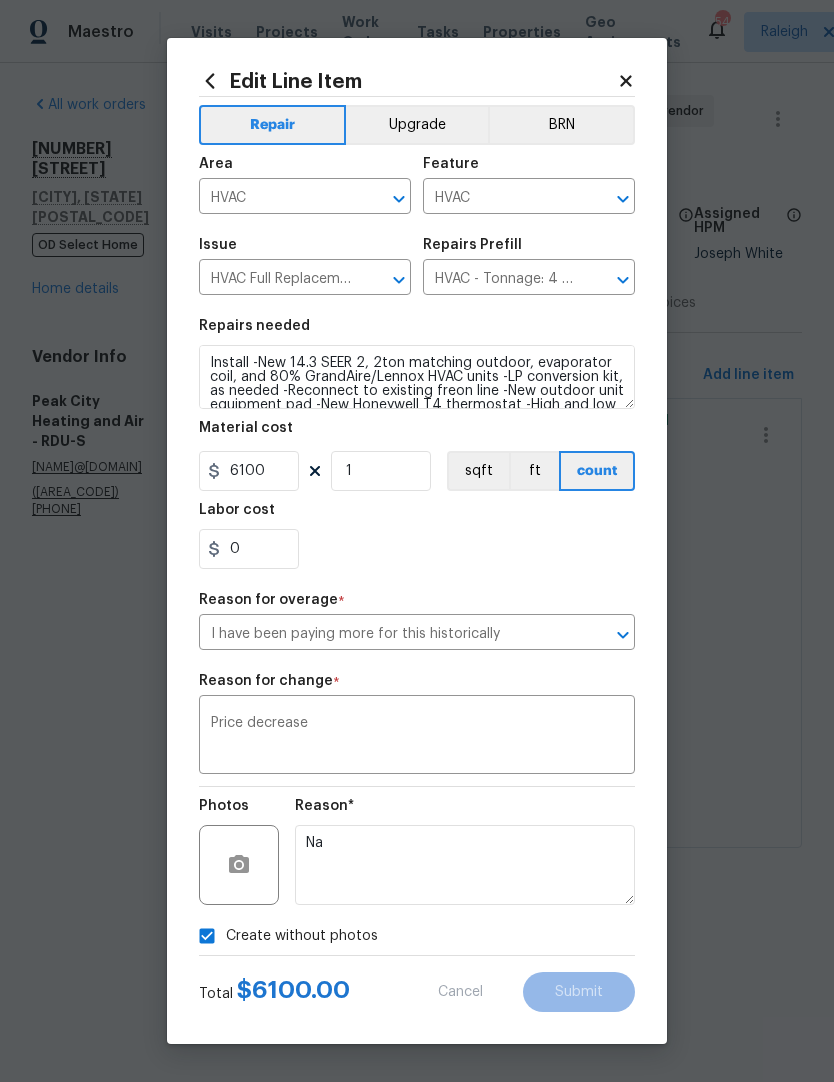 type on "6475" 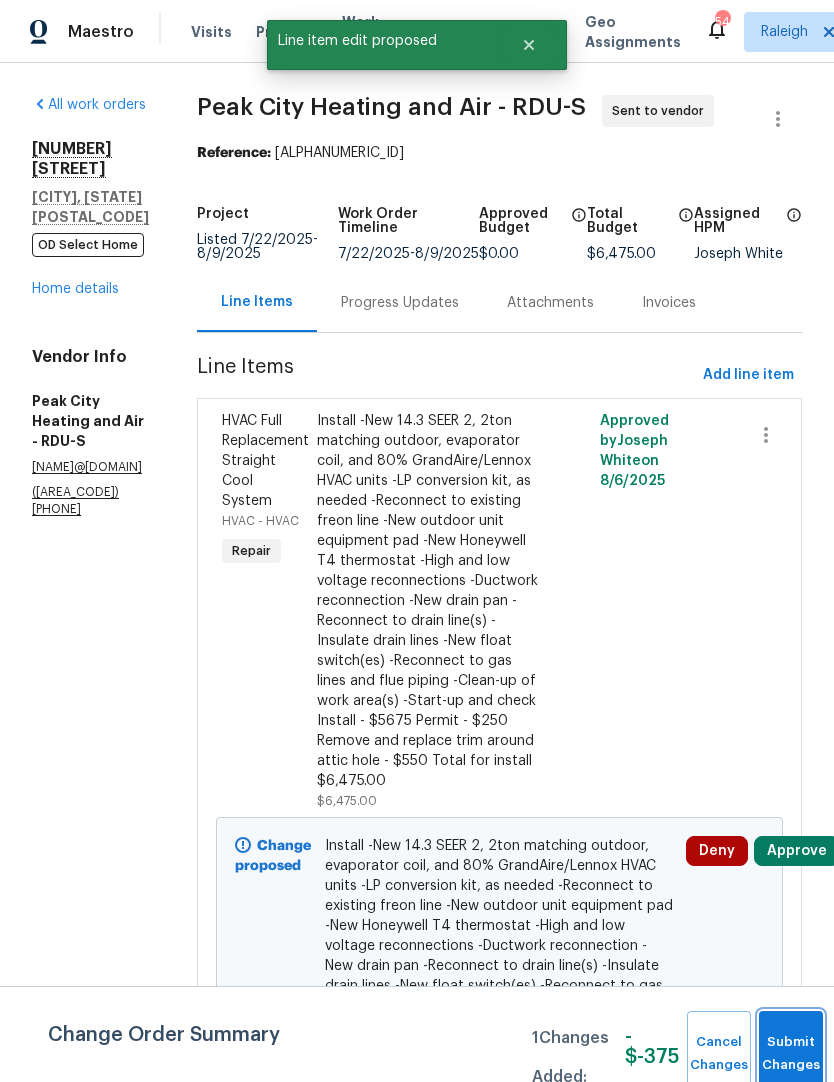 click on "Submit Changes" at bounding box center [791, 1054] 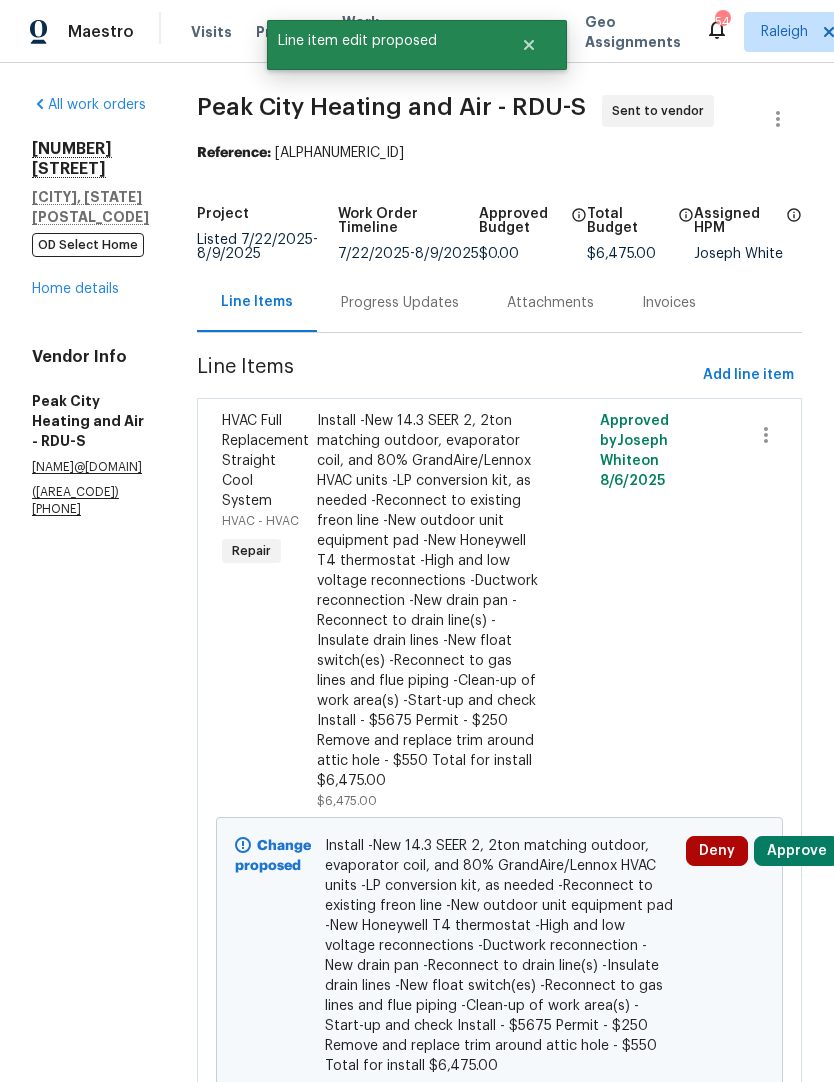 click on "Approve" at bounding box center (797, 851) 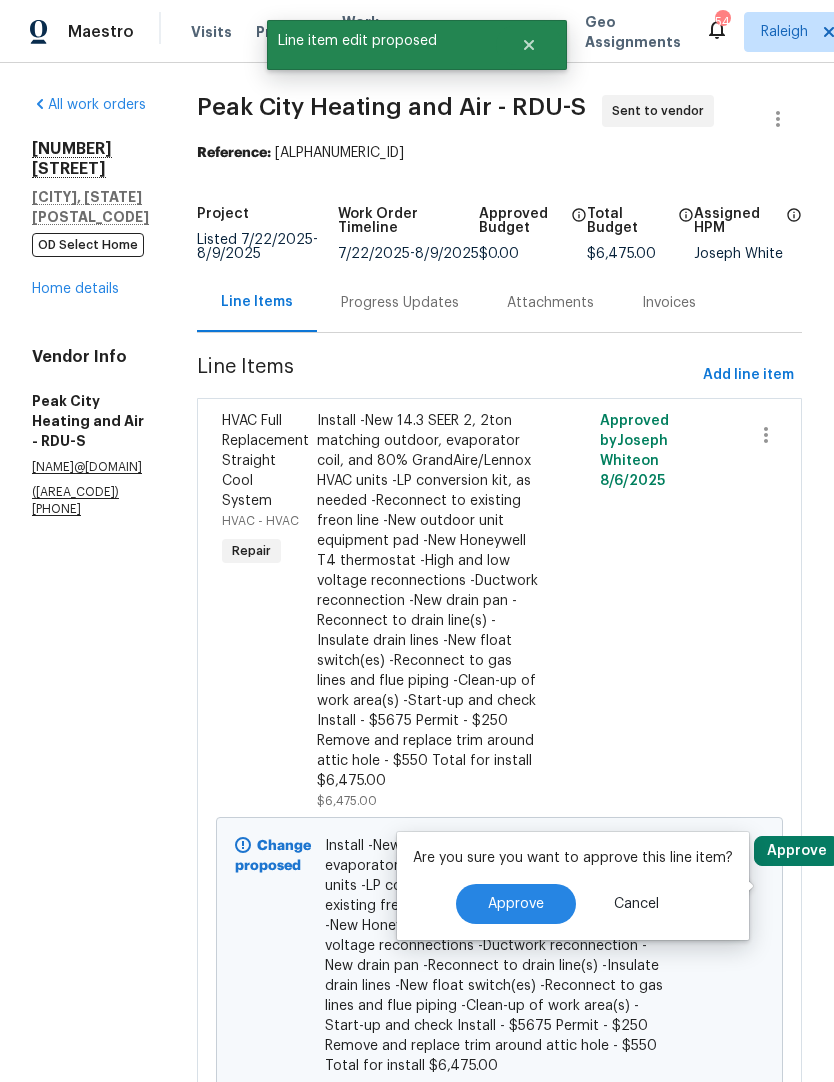 click on "Approve" at bounding box center [516, 904] 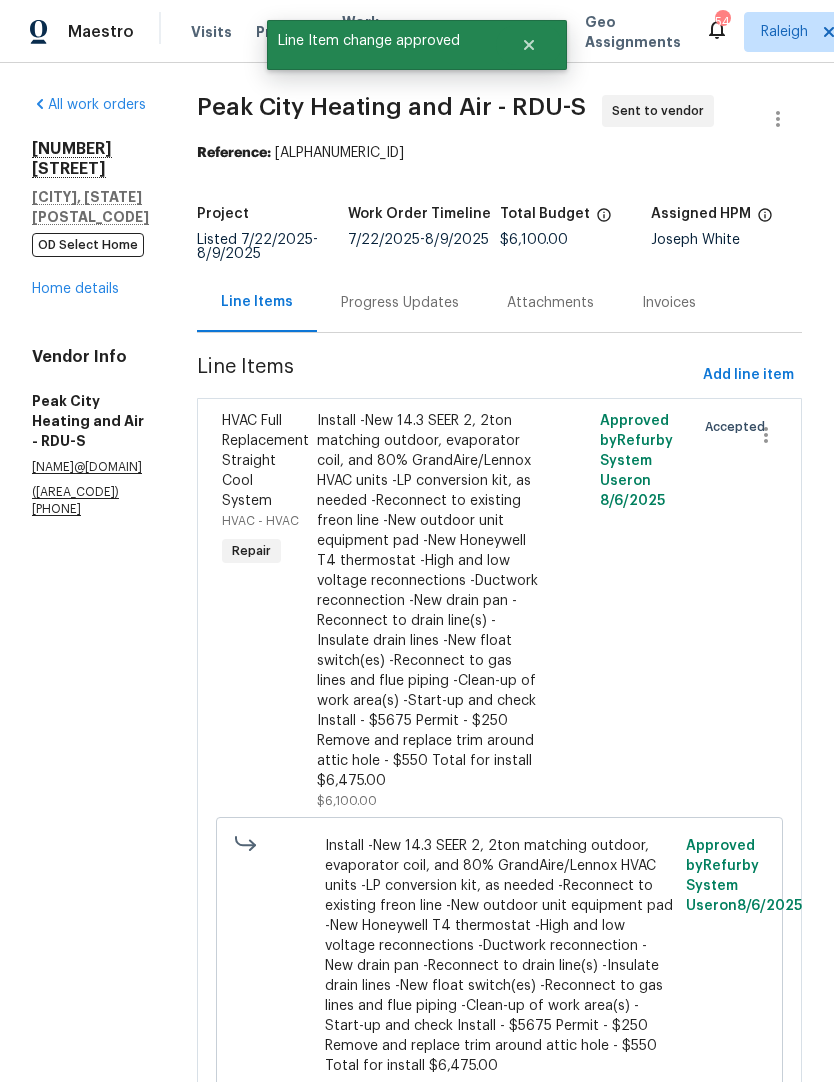 scroll, scrollTop: 0, scrollLeft: 0, axis: both 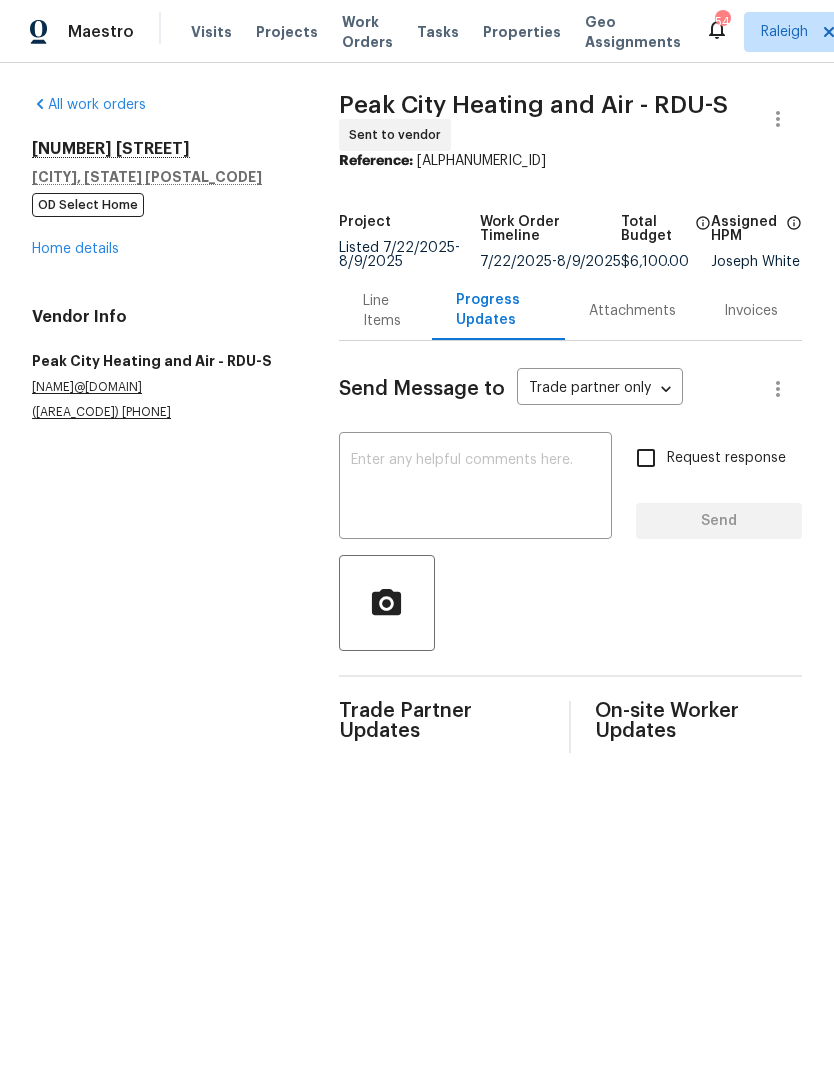 click at bounding box center (475, 488) 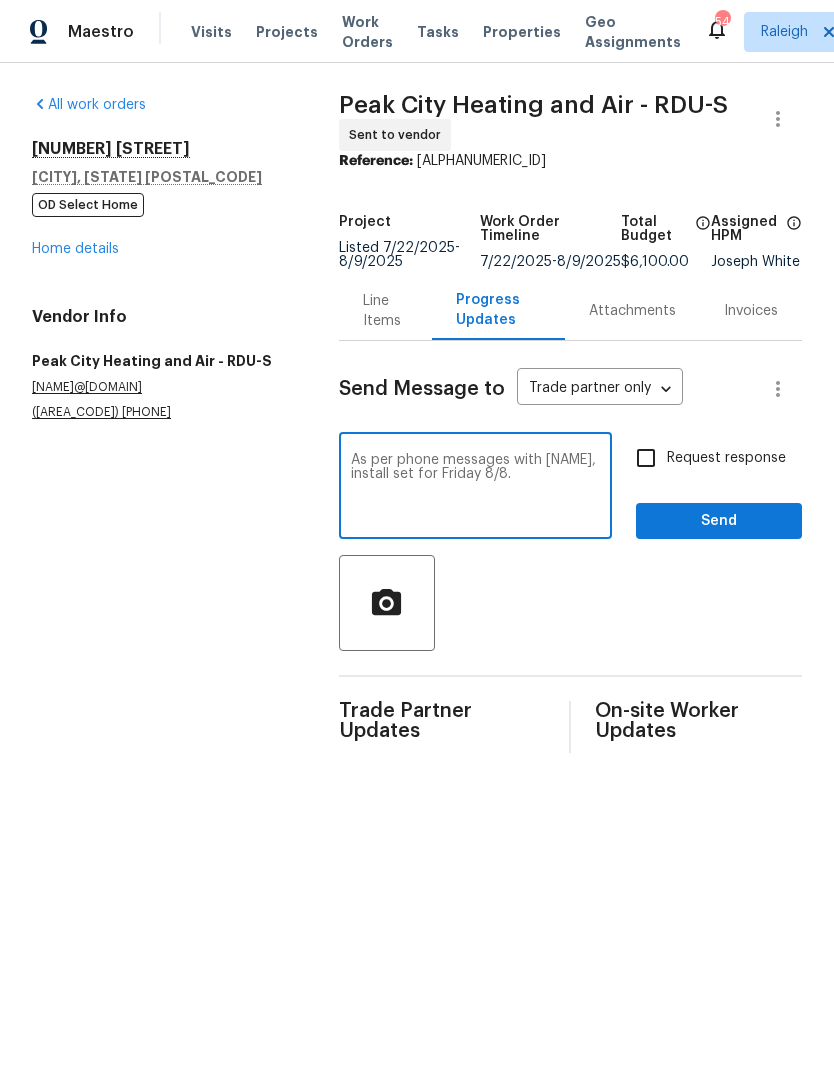 type on "As per phone messages with Jody, install set for Friday 8/8." 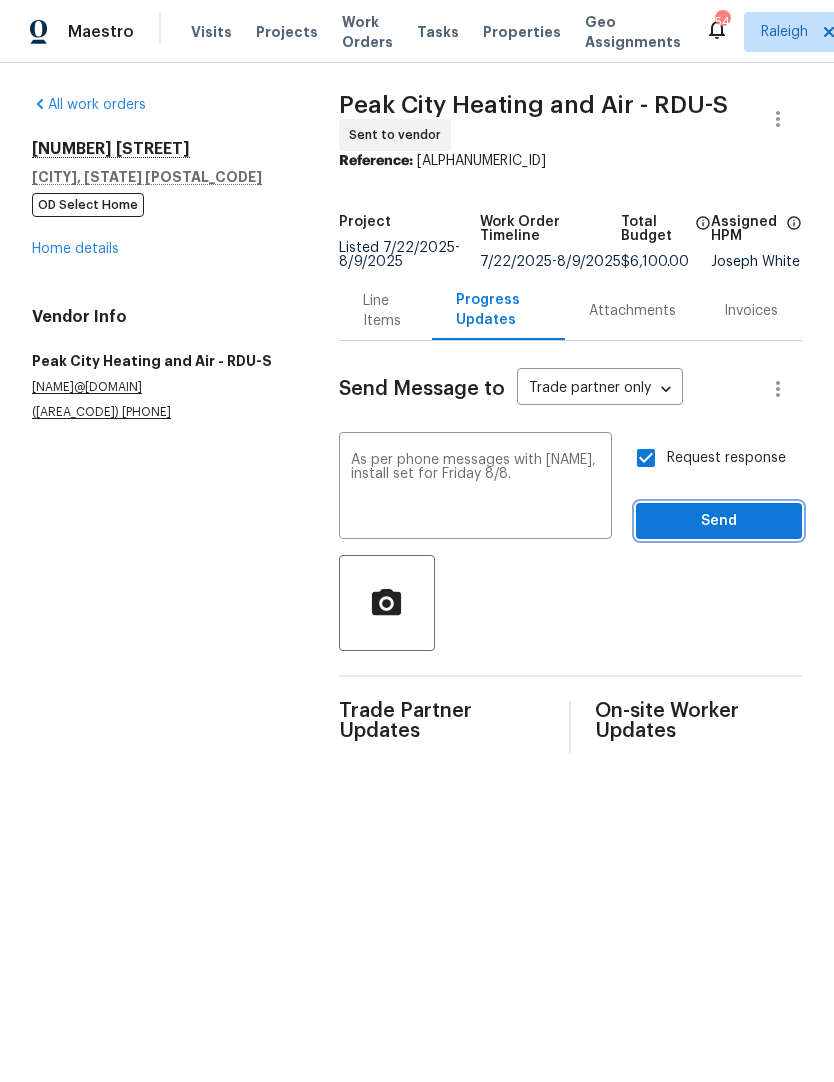 click on "Send" at bounding box center [719, 521] 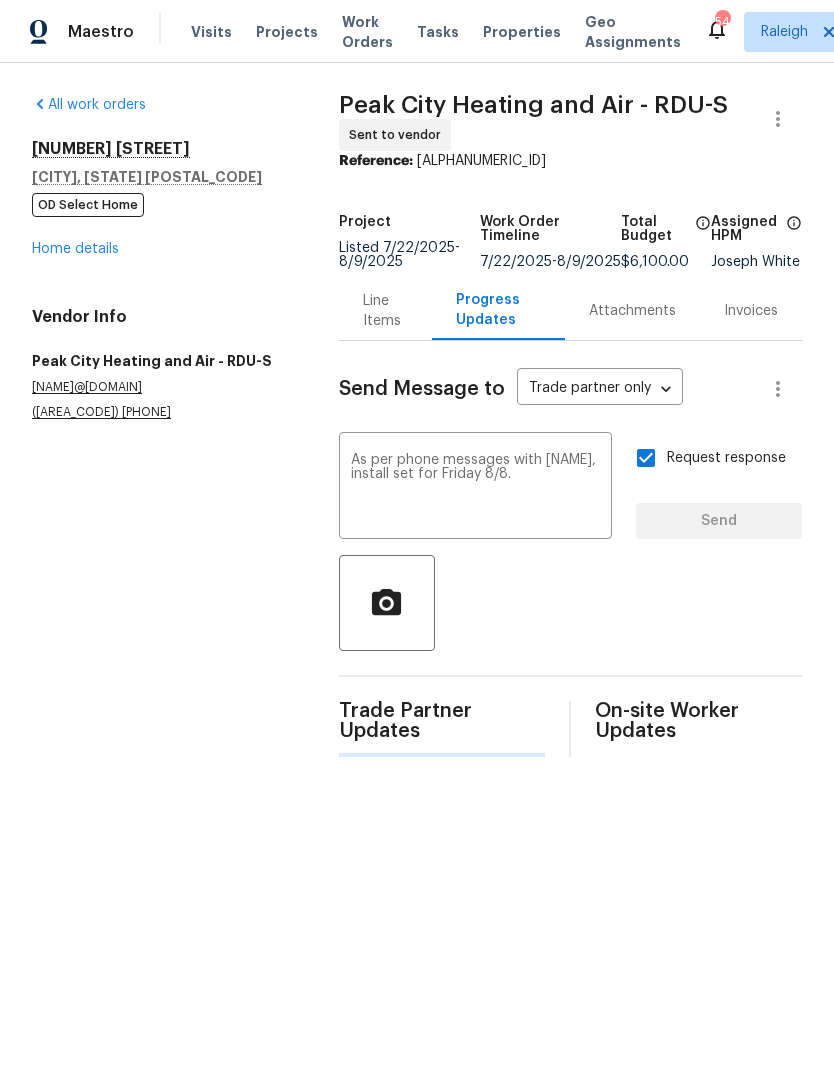 type 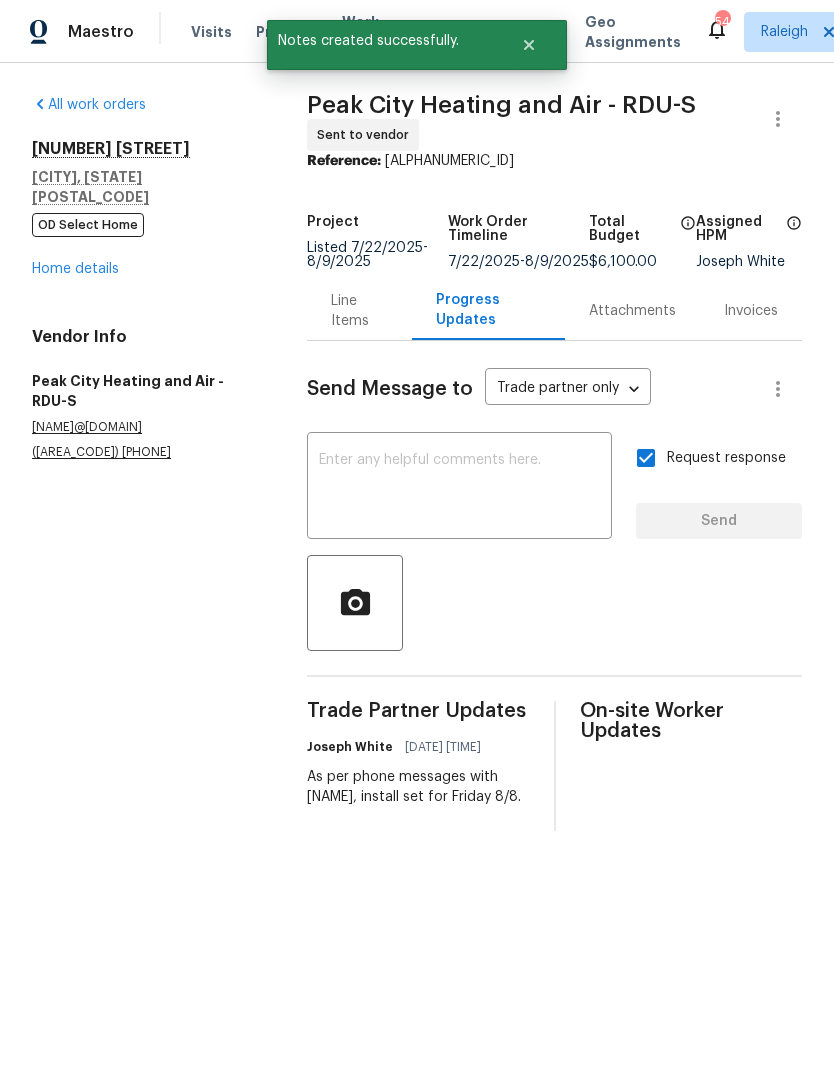 click on "Home details" at bounding box center [75, 269] 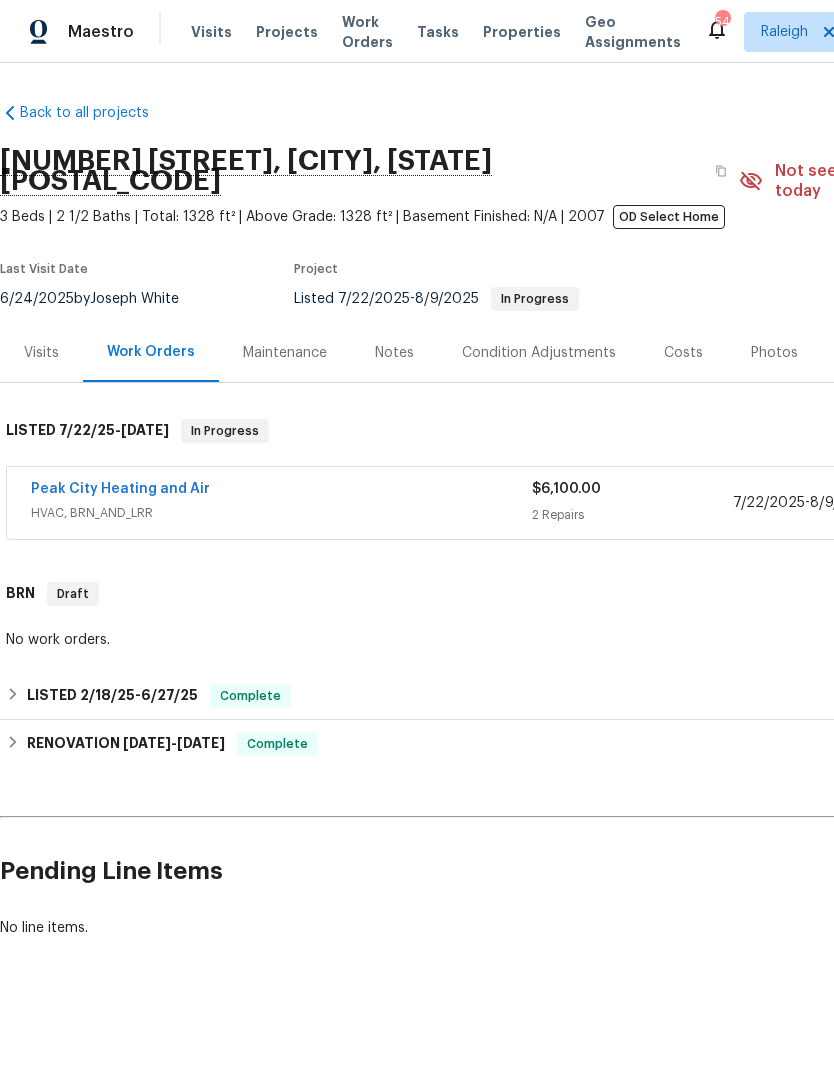 scroll, scrollTop: 0, scrollLeft: 0, axis: both 